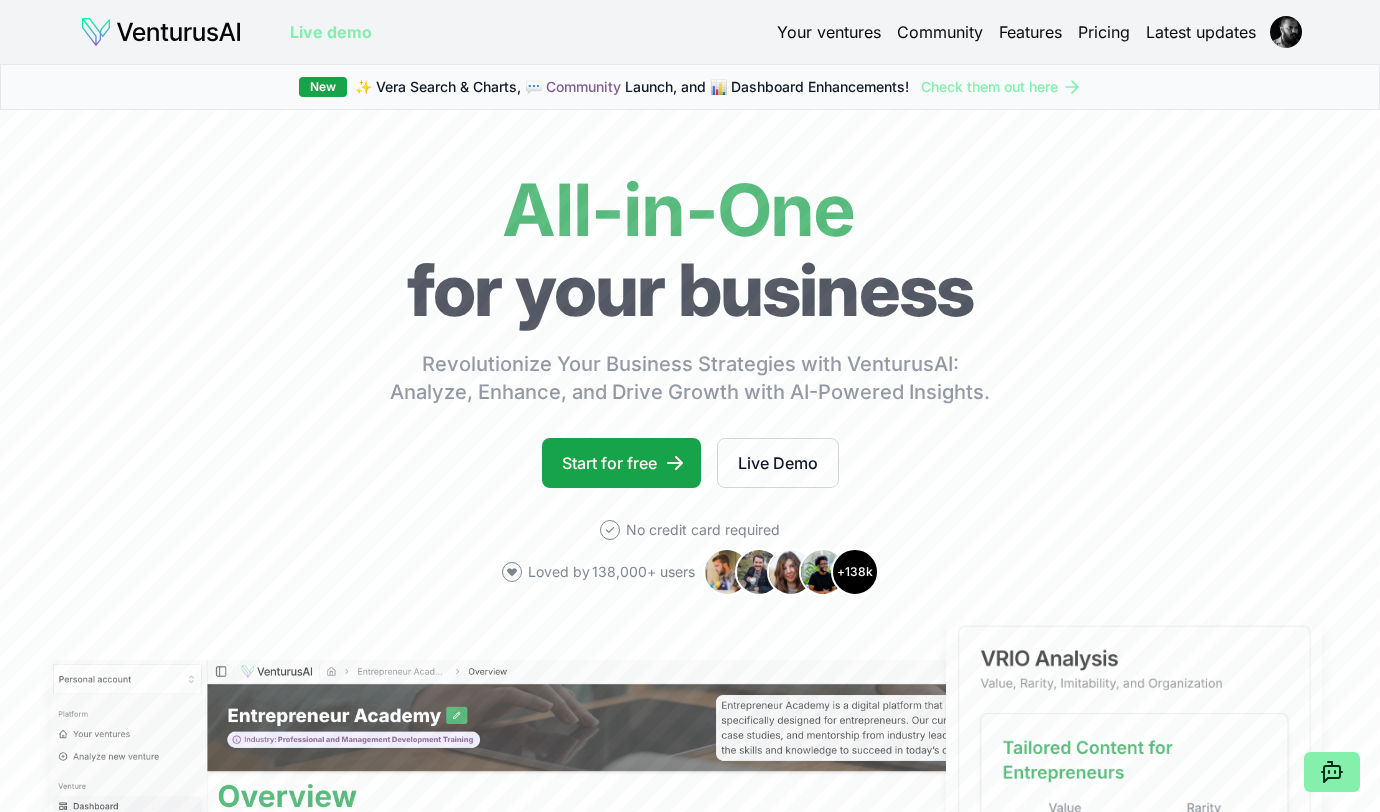 scroll, scrollTop: 0, scrollLeft: 0, axis: both 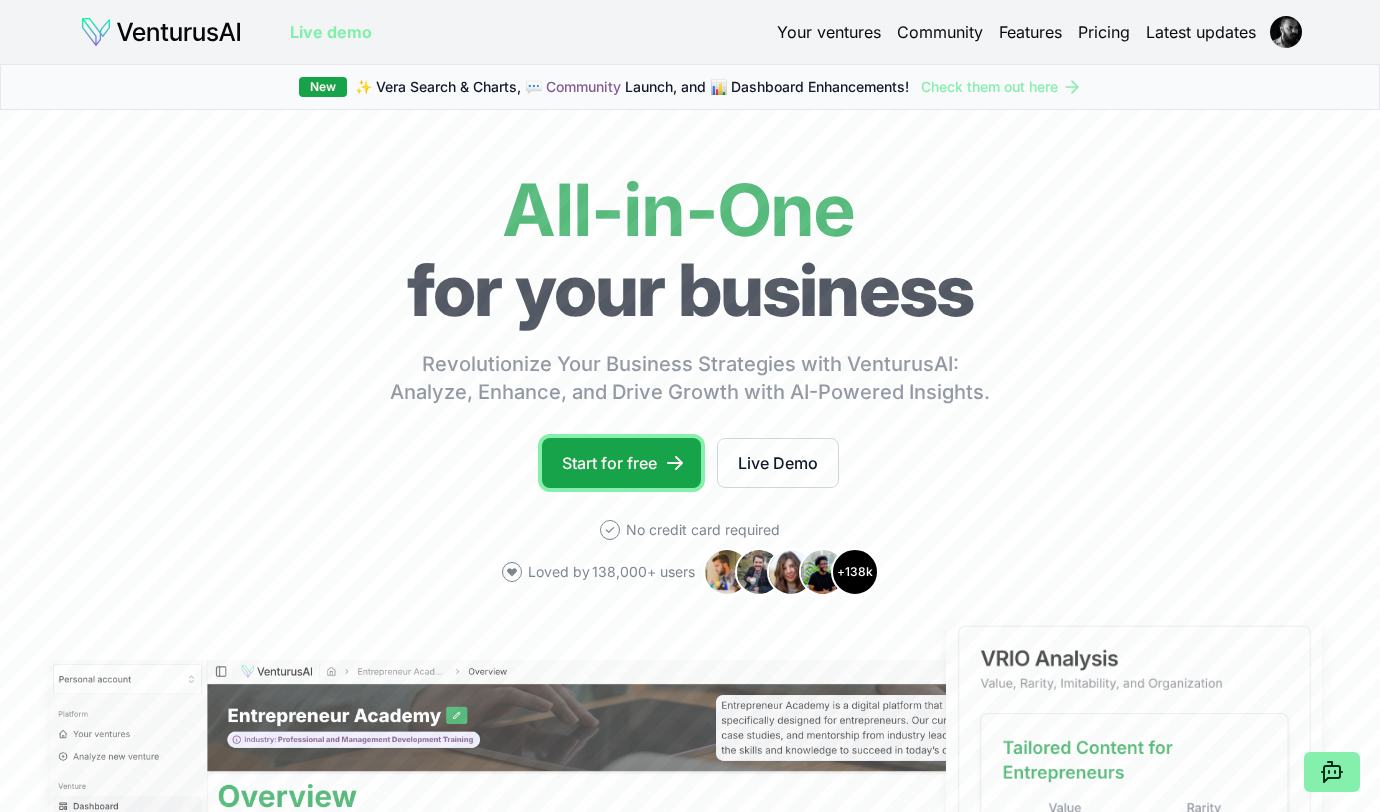 click on "Start for free" at bounding box center [621, 463] 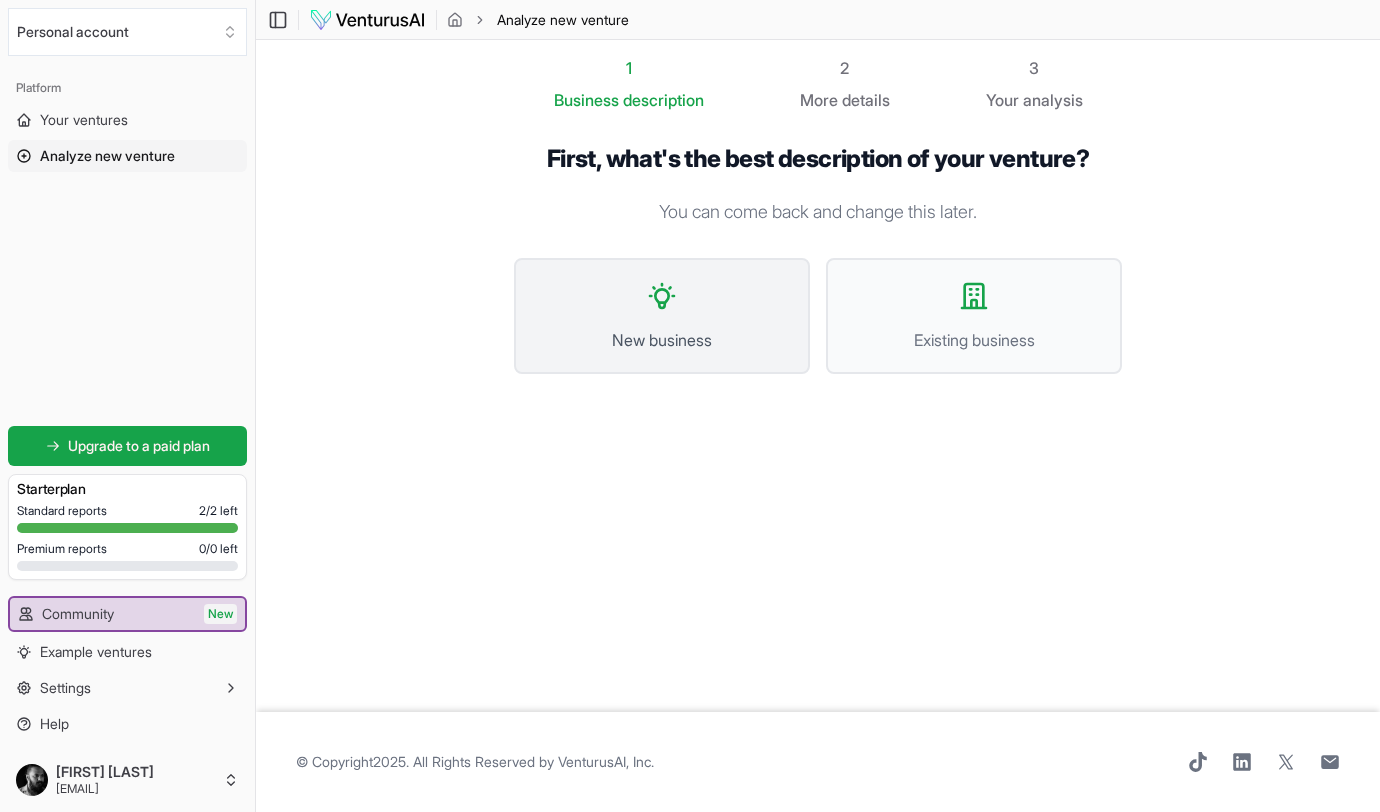 click on "New business" at bounding box center (662, 316) 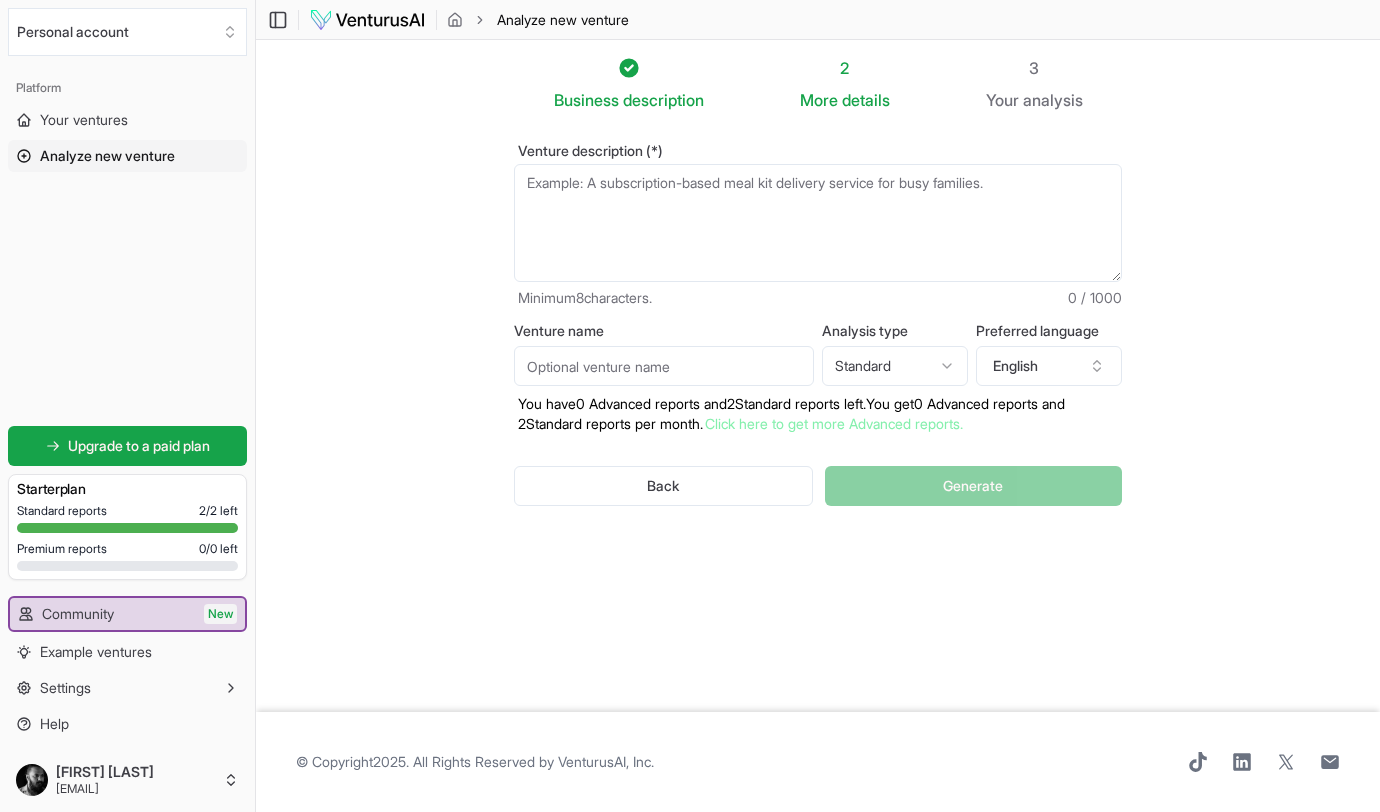 click on "Venture description (*)" at bounding box center [818, 223] 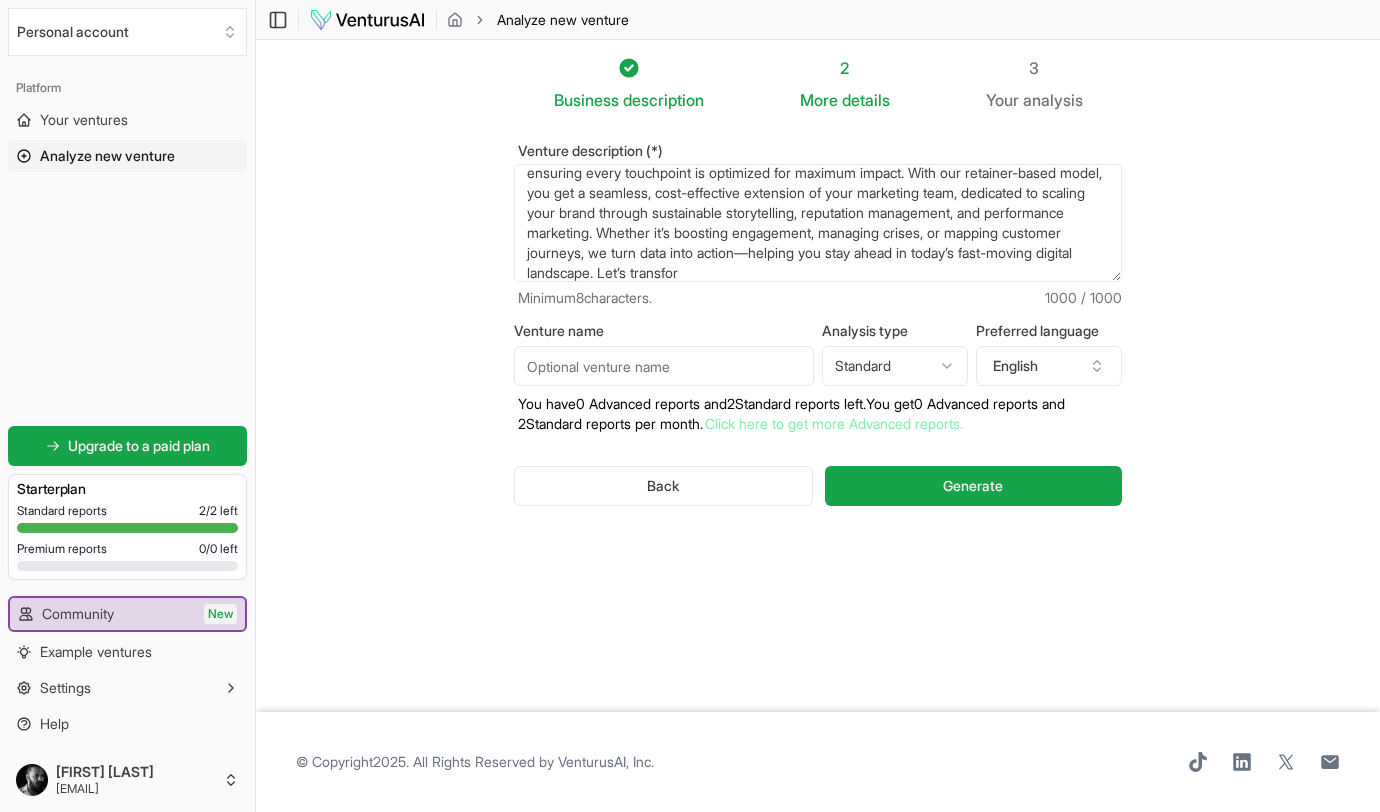 scroll, scrollTop: 0, scrollLeft: 0, axis: both 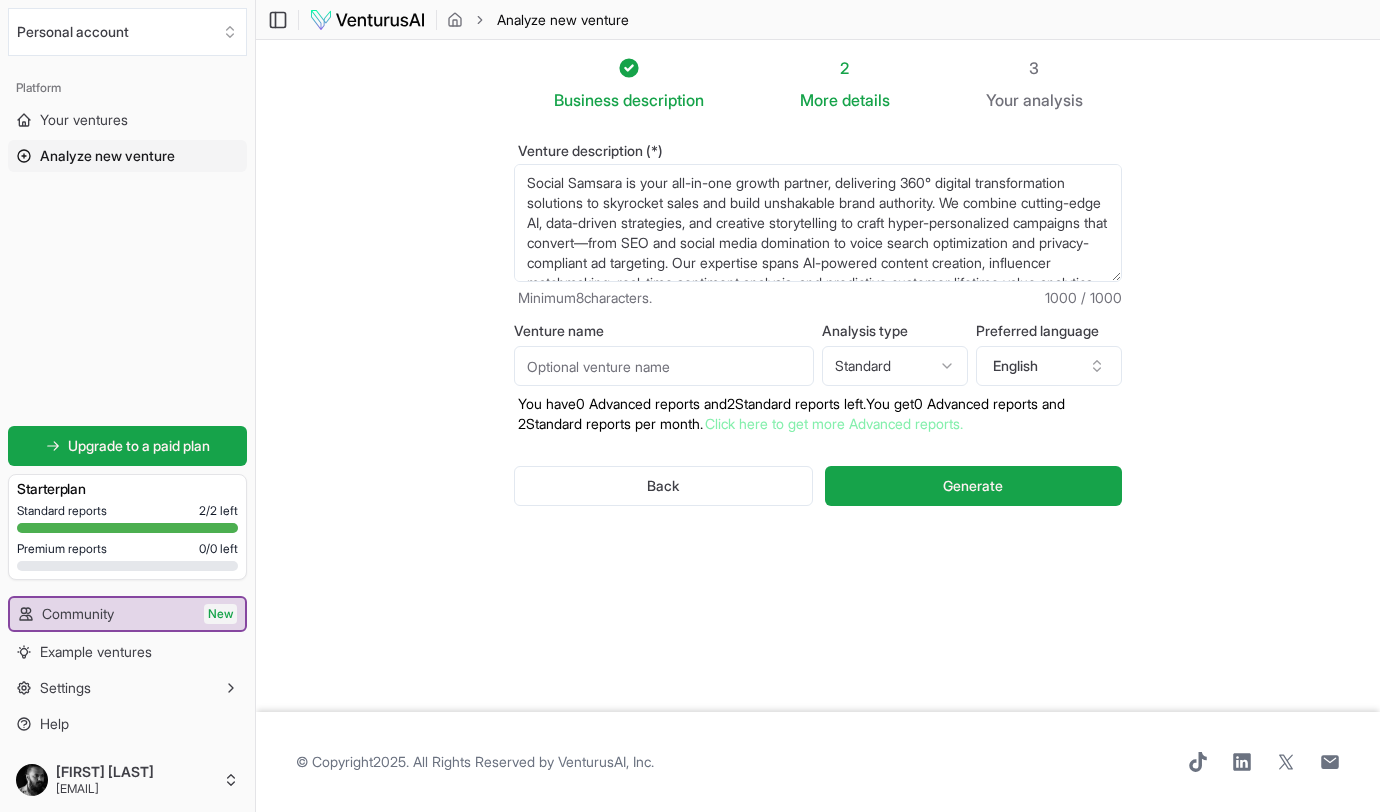 drag, startPoint x: 629, startPoint y: 185, endPoint x: 524, endPoint y: 163, distance: 107.28001 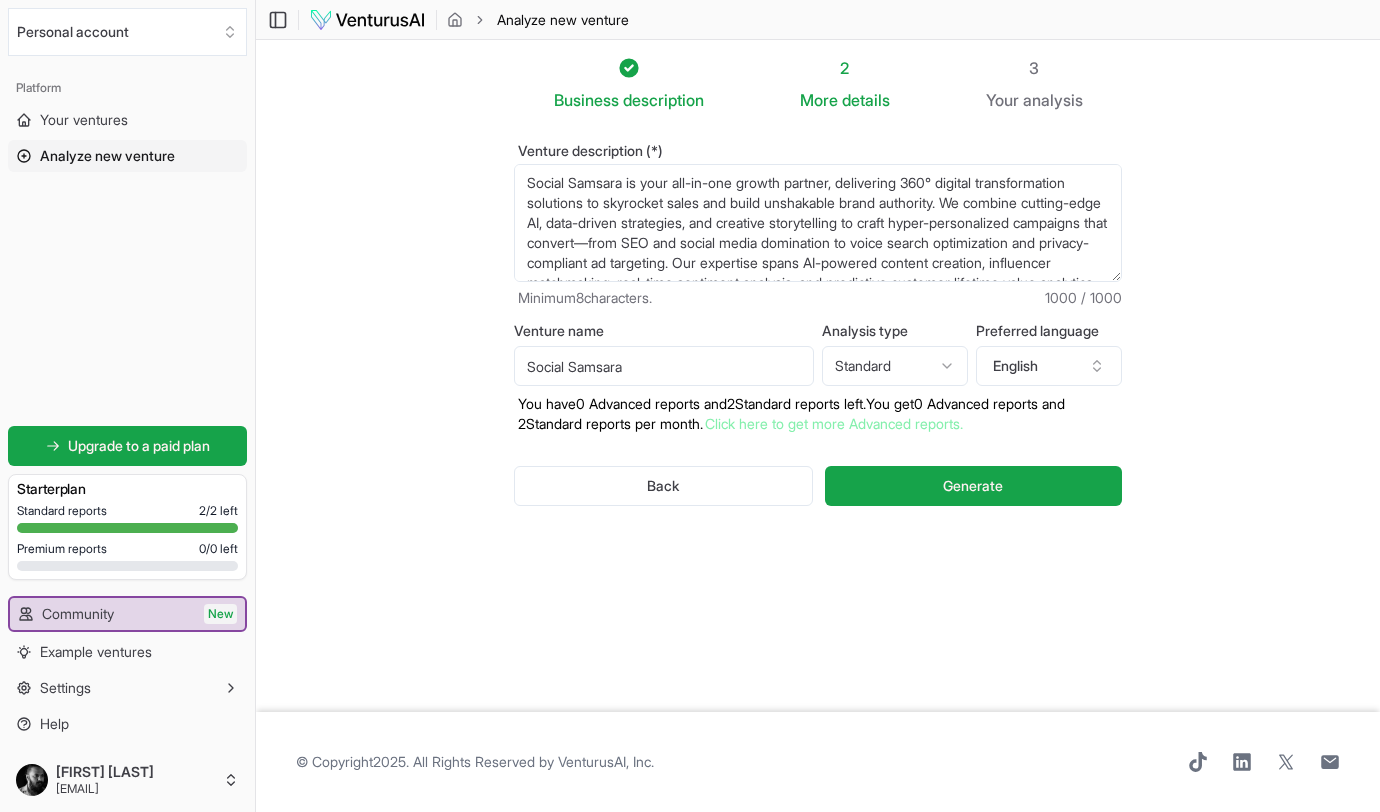 type on "Social Samsara" 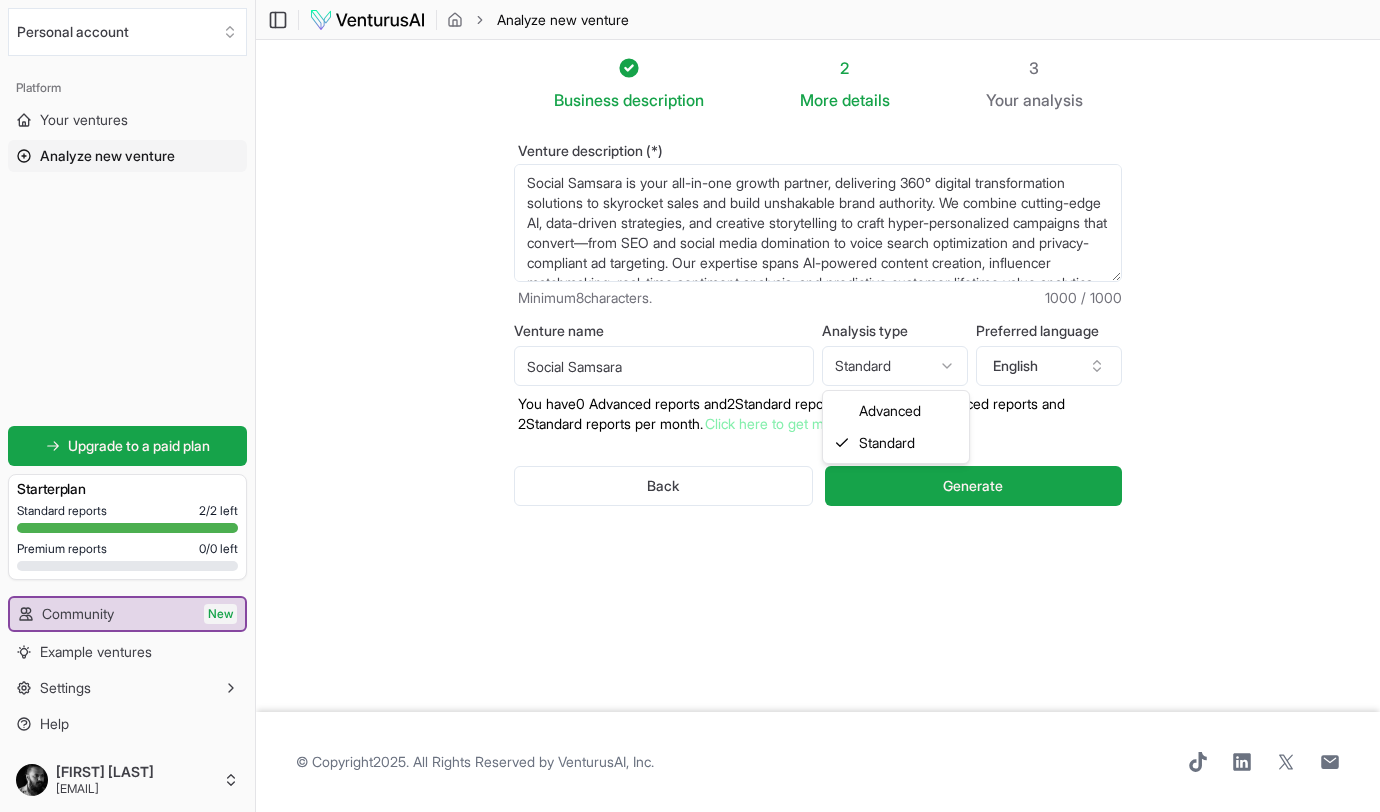 click on "We value your privacy We use cookies to enhance your browsing experience, serve personalized ads or content, and analyze our traffic. By clicking "Accept All", you consent to our use of cookies. Customize    Accept All Customize Consent Preferences   We use cookies to help you navigate efficiently and perform certain functions. You will find detailed information about all cookies under each consent category below. The cookies that are categorized as "Necessary" are stored on your browser as they are essential for enabling the basic functionalities of the site. ...  Show more Necessary Always Active Necessary cookies are required to enable the basic features of this site, such as providing secure log-in or adjusting your consent preferences. These cookies do not store any personally identifiable data. Cookie cookieyes-consent Duration 1 year Description Cookie __cf_bm Duration 1 hour Description This cookie, set by Cloudflare, is used to support Cloudflare Bot Management.  Cookie _cfuvid Duration session lidc" at bounding box center [690, 406] 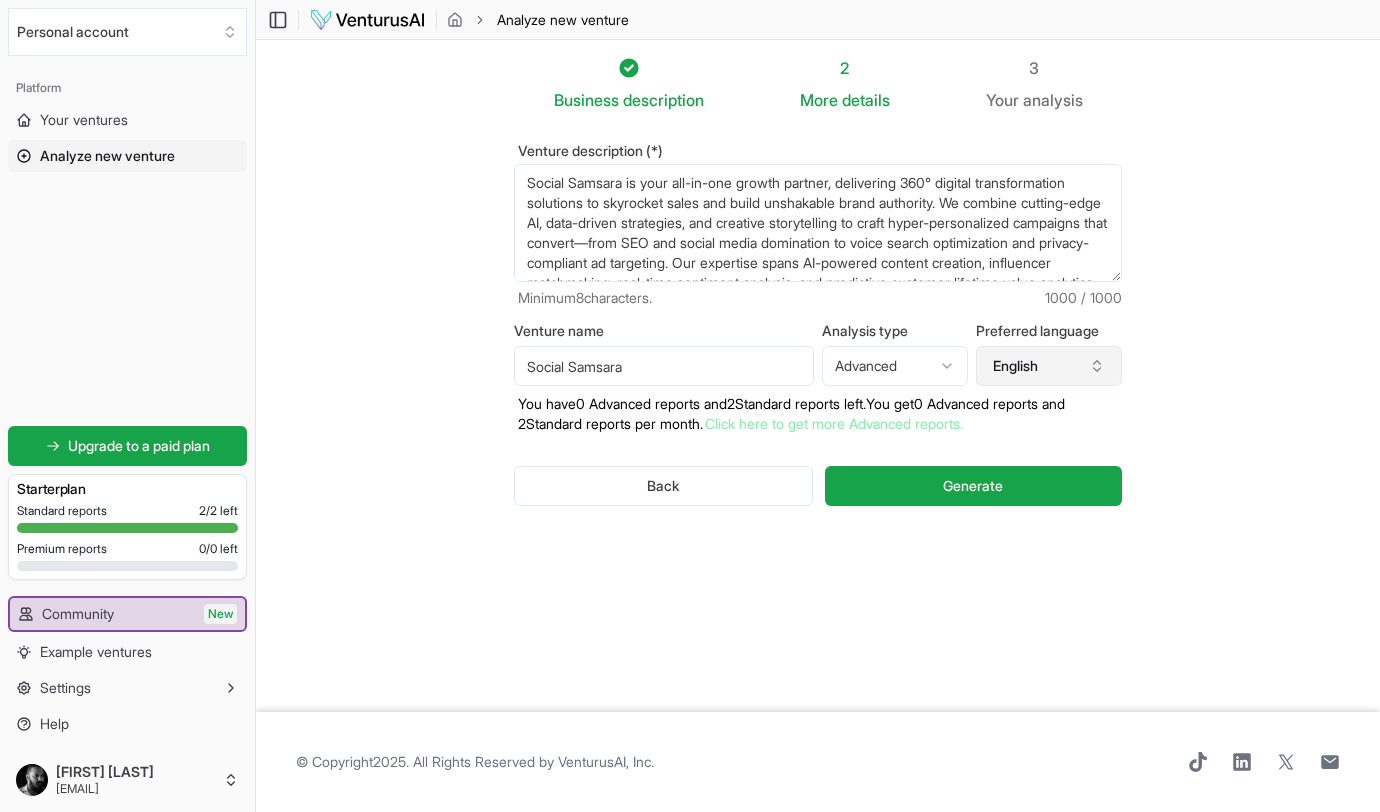 click on "English" at bounding box center [1049, 366] 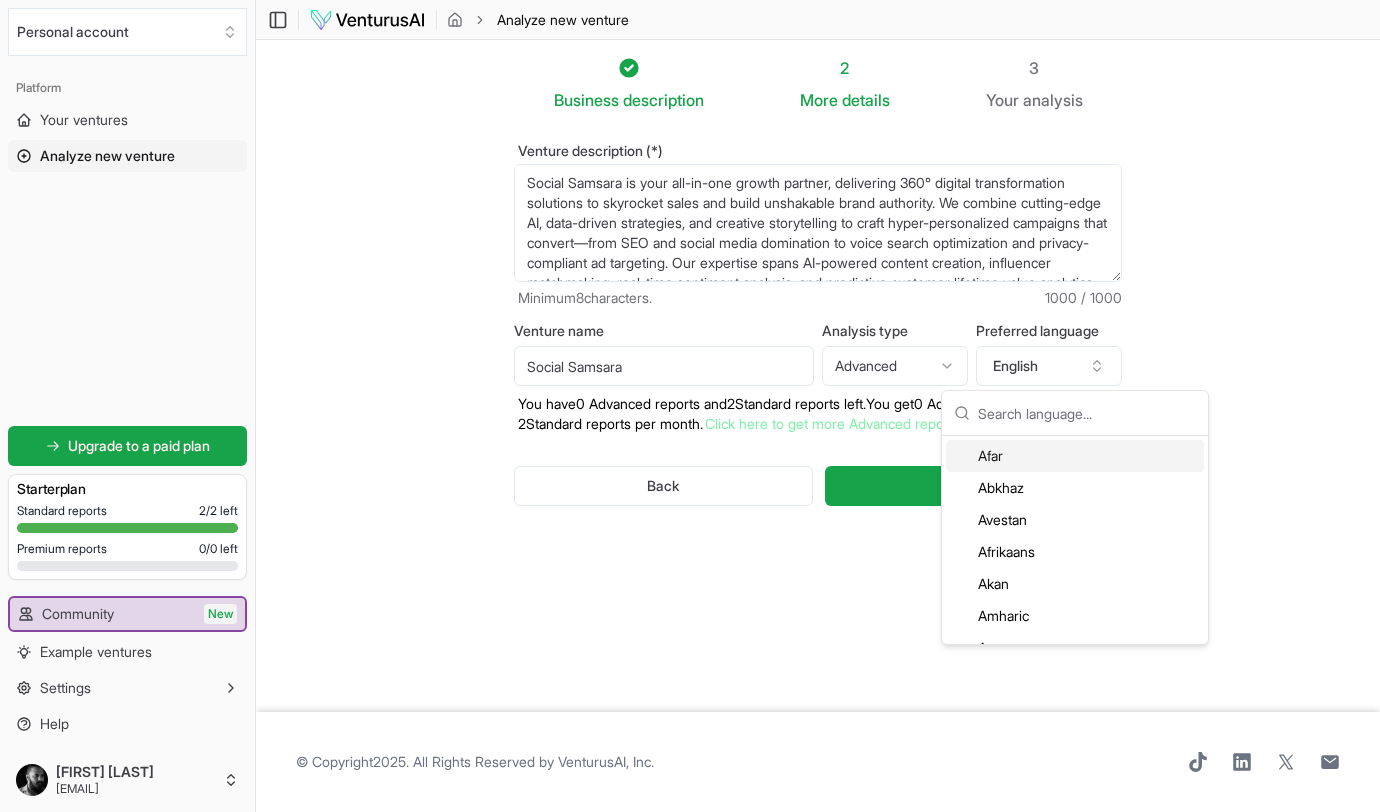 click on "Business   description 2   details 3 Your   analysis Venture description (*) Minimum  8  characters. 1000 / 1000 Venture name Social Samsara Analysis type Advanced Advanced Standard Preferred language English You have  0   Advanced reports   and  2  Standard reports left.  Y ou get  0   Advanced reports and   2  Standard reports per month. Click here to get more Advanced reports. Back Generate" at bounding box center [818, 376] 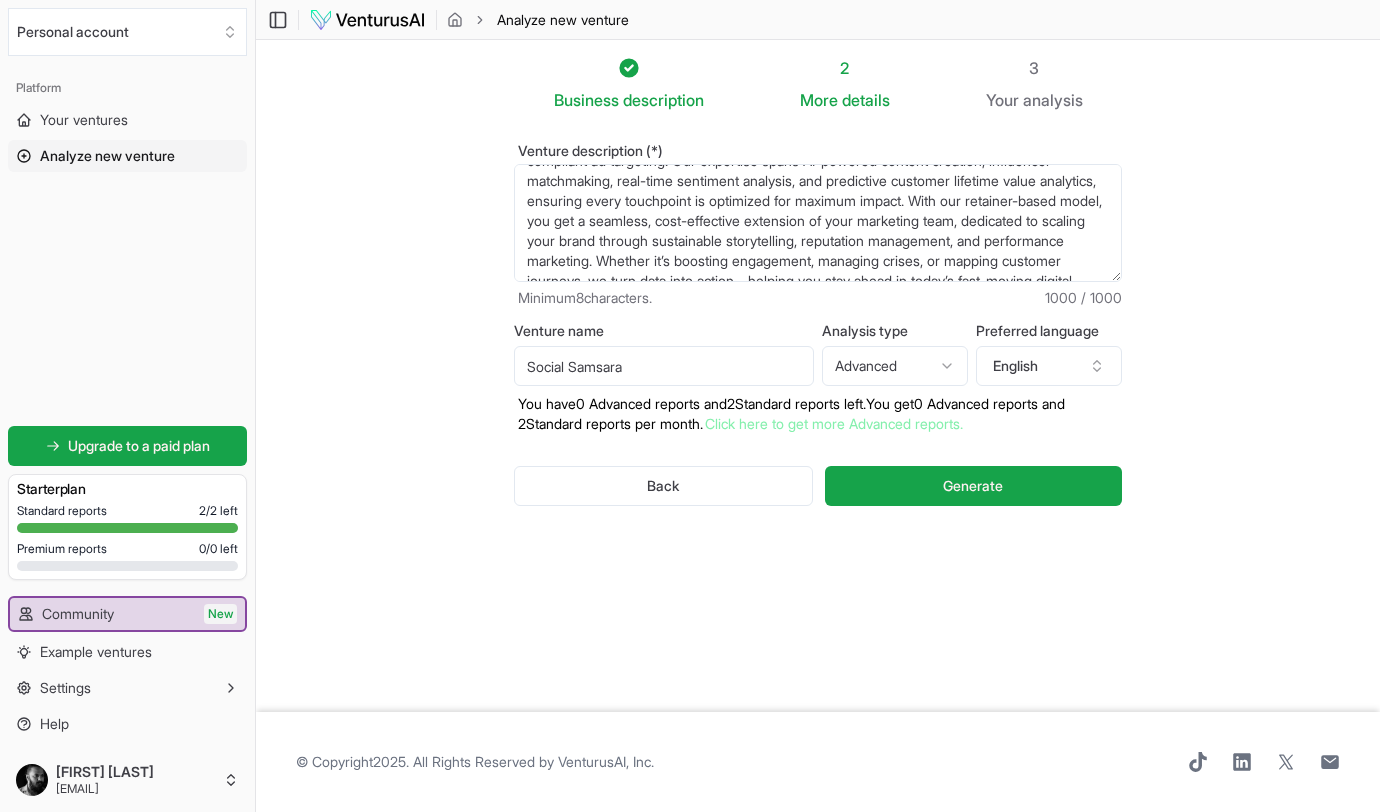 scroll, scrollTop: 140, scrollLeft: 0, axis: vertical 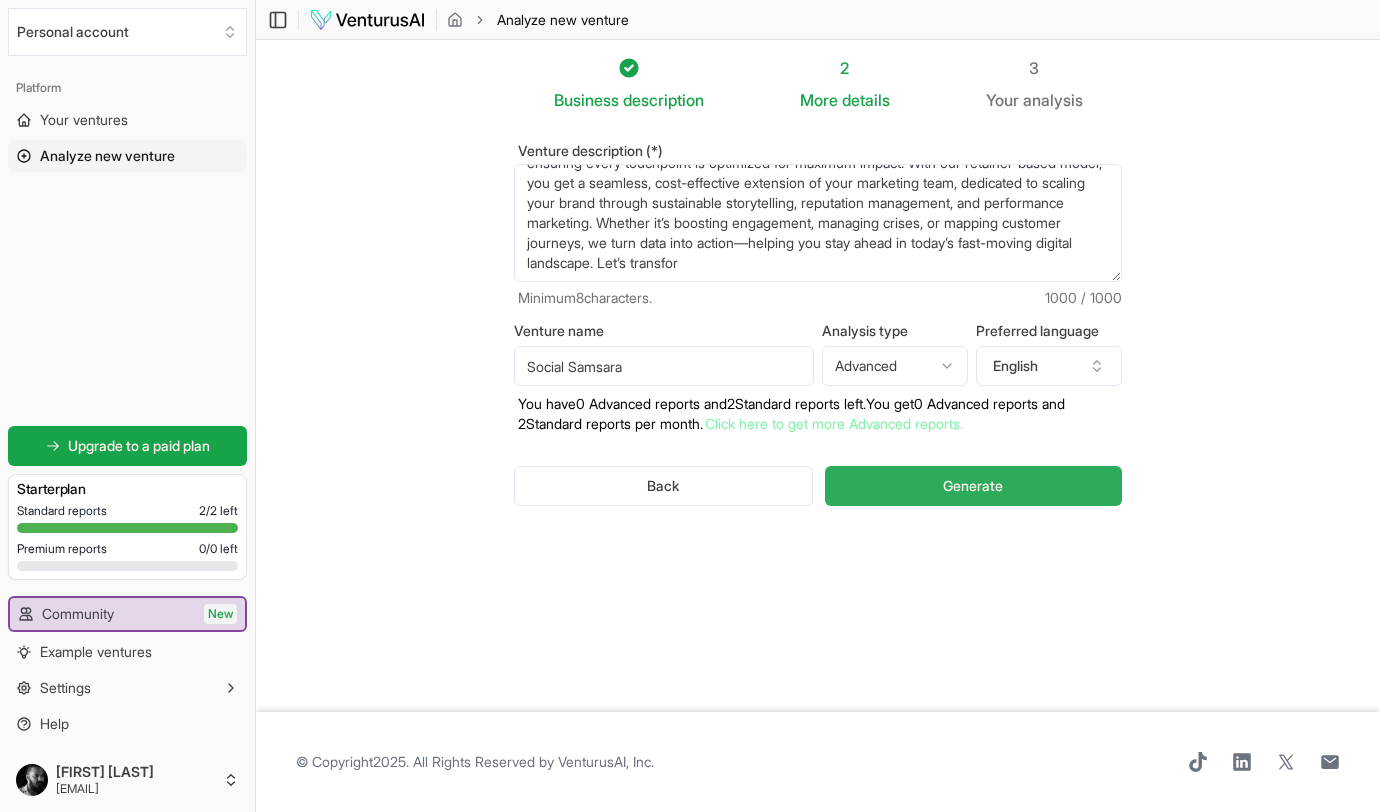 click on "Generate" at bounding box center [973, 486] 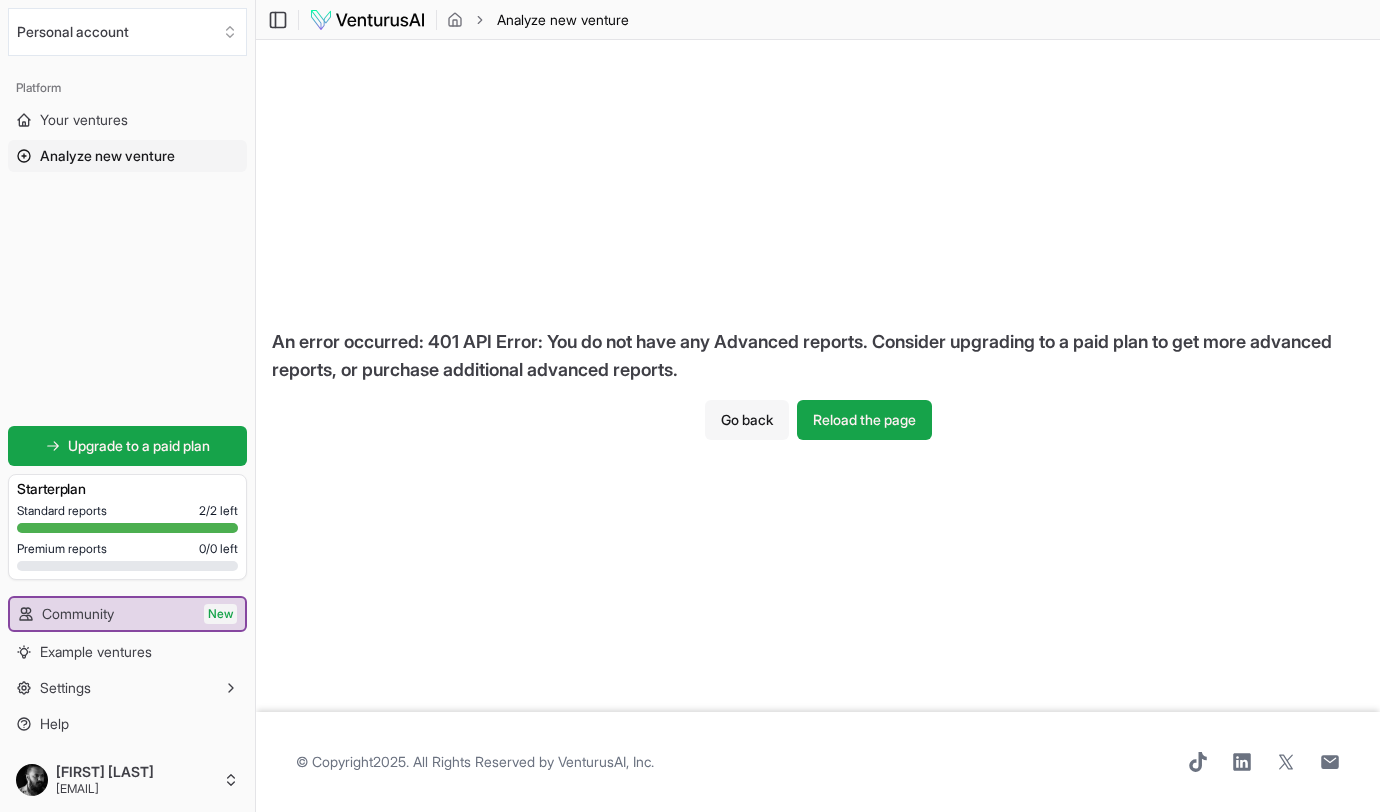click on "Go back" at bounding box center (747, 420) 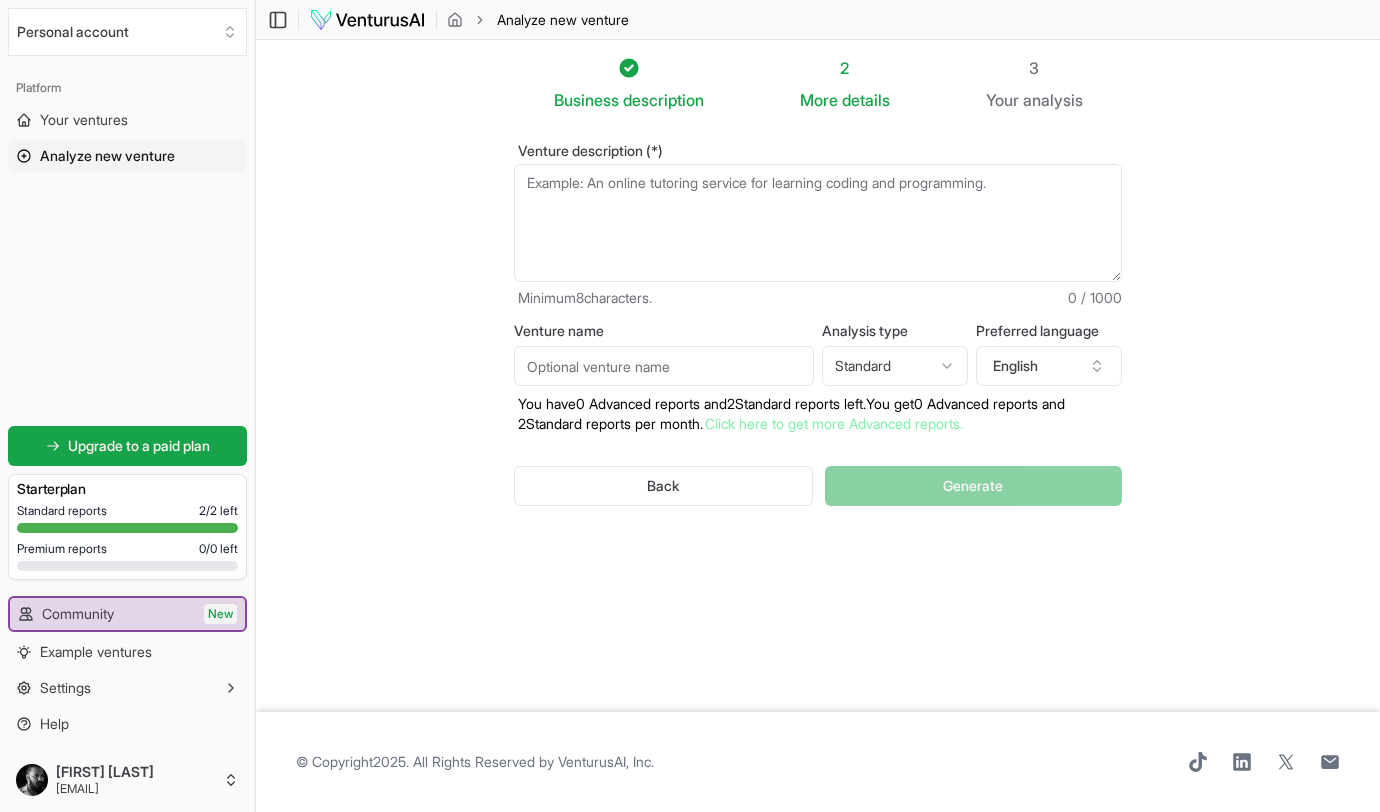 click on "Venture description (*)" at bounding box center (818, 223) 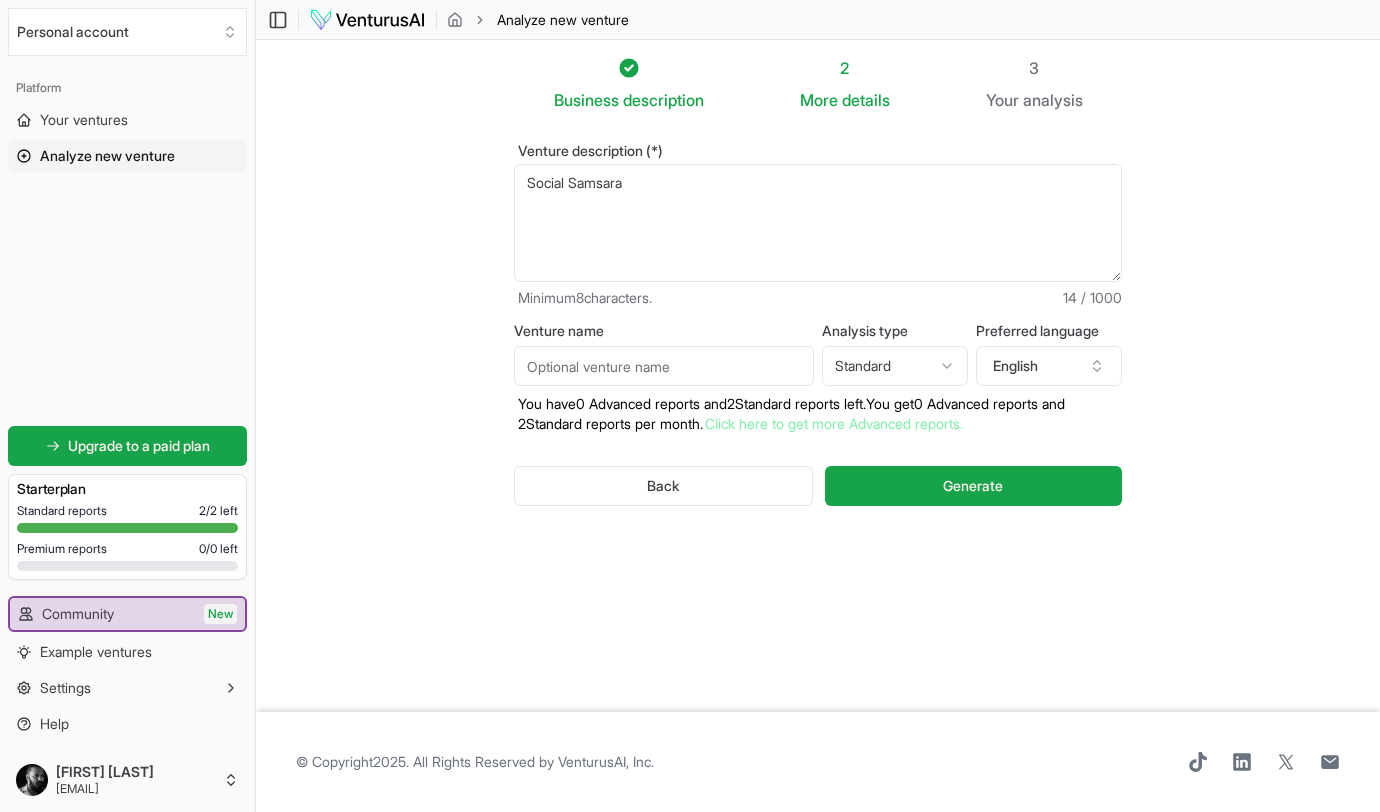 type on "Social Samsara" 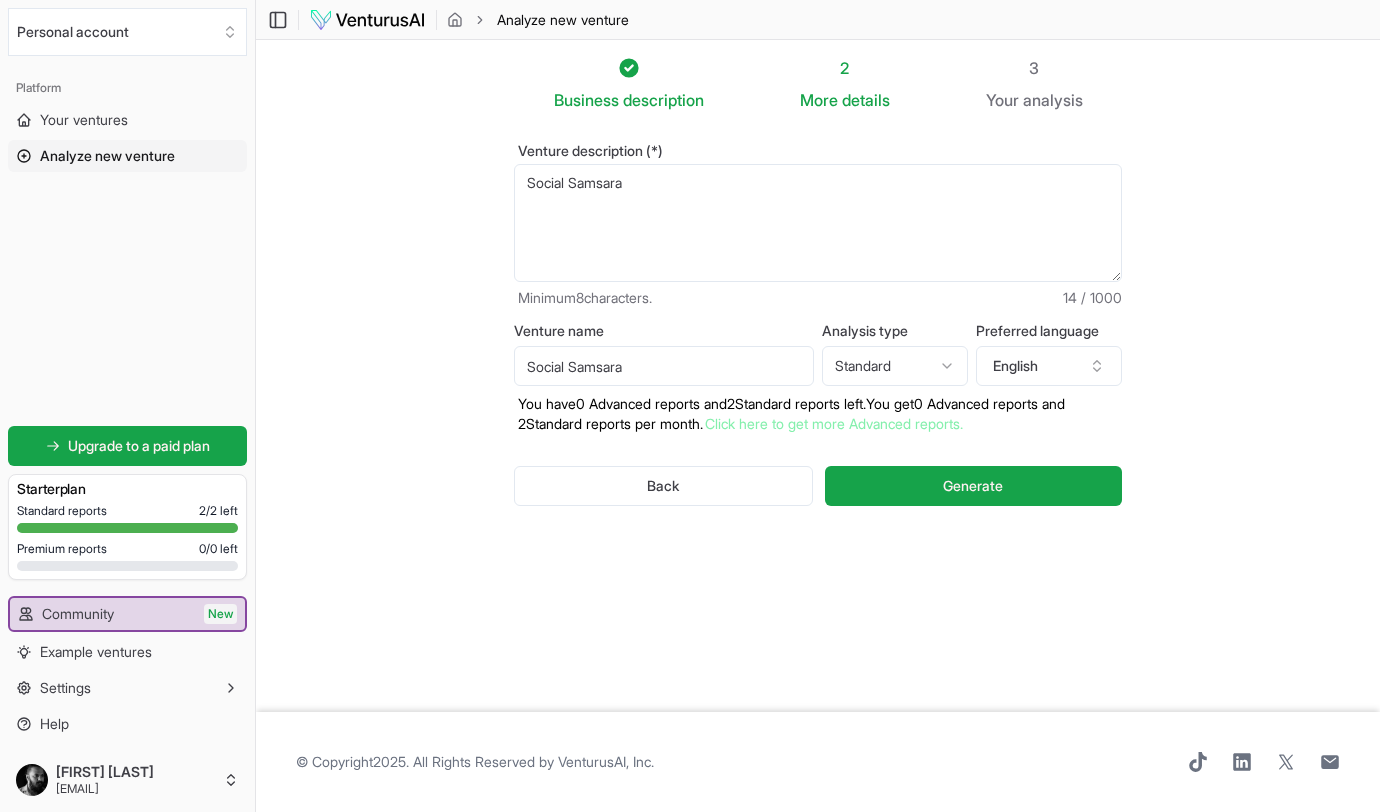 type on "Social Samsara" 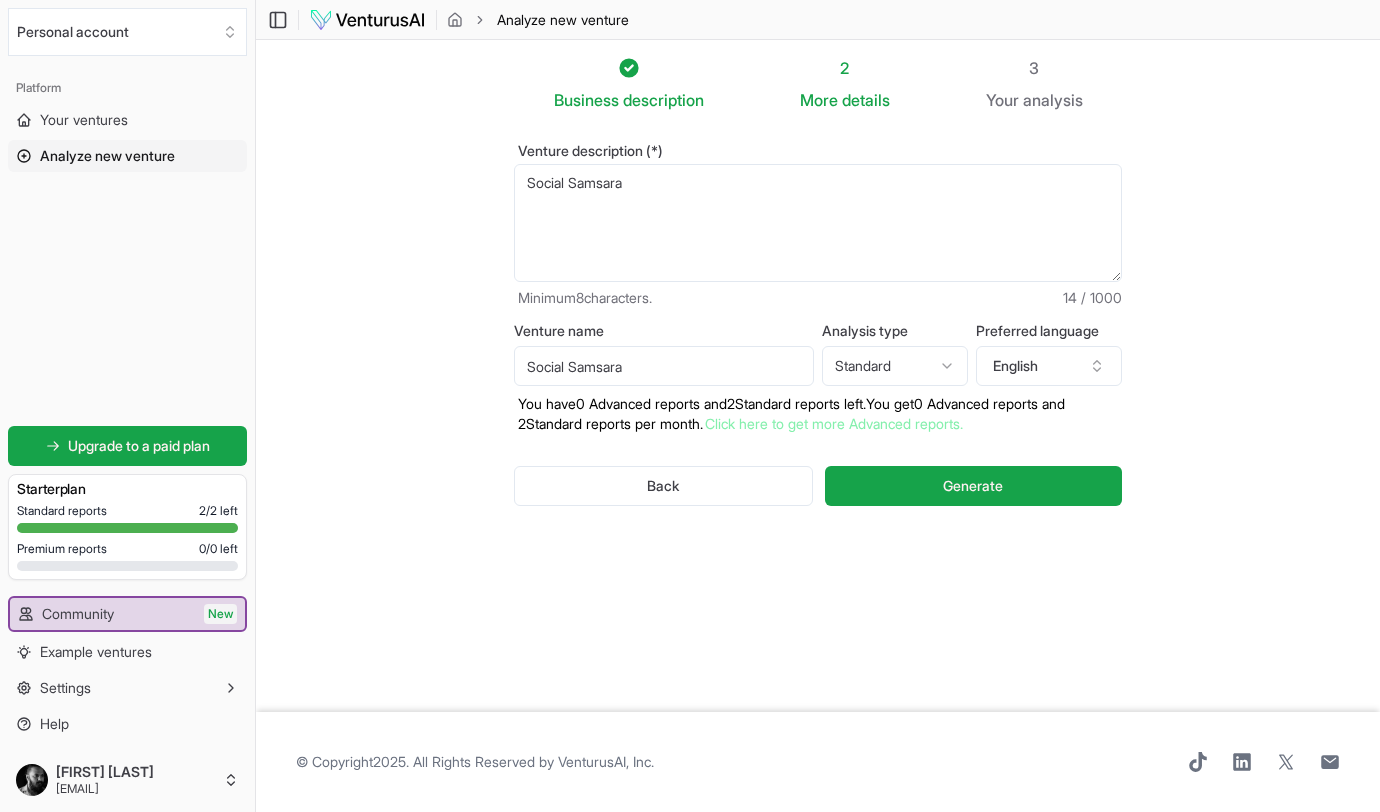 drag, startPoint x: 647, startPoint y: 207, endPoint x: 480, endPoint y: 144, distance: 178.4881 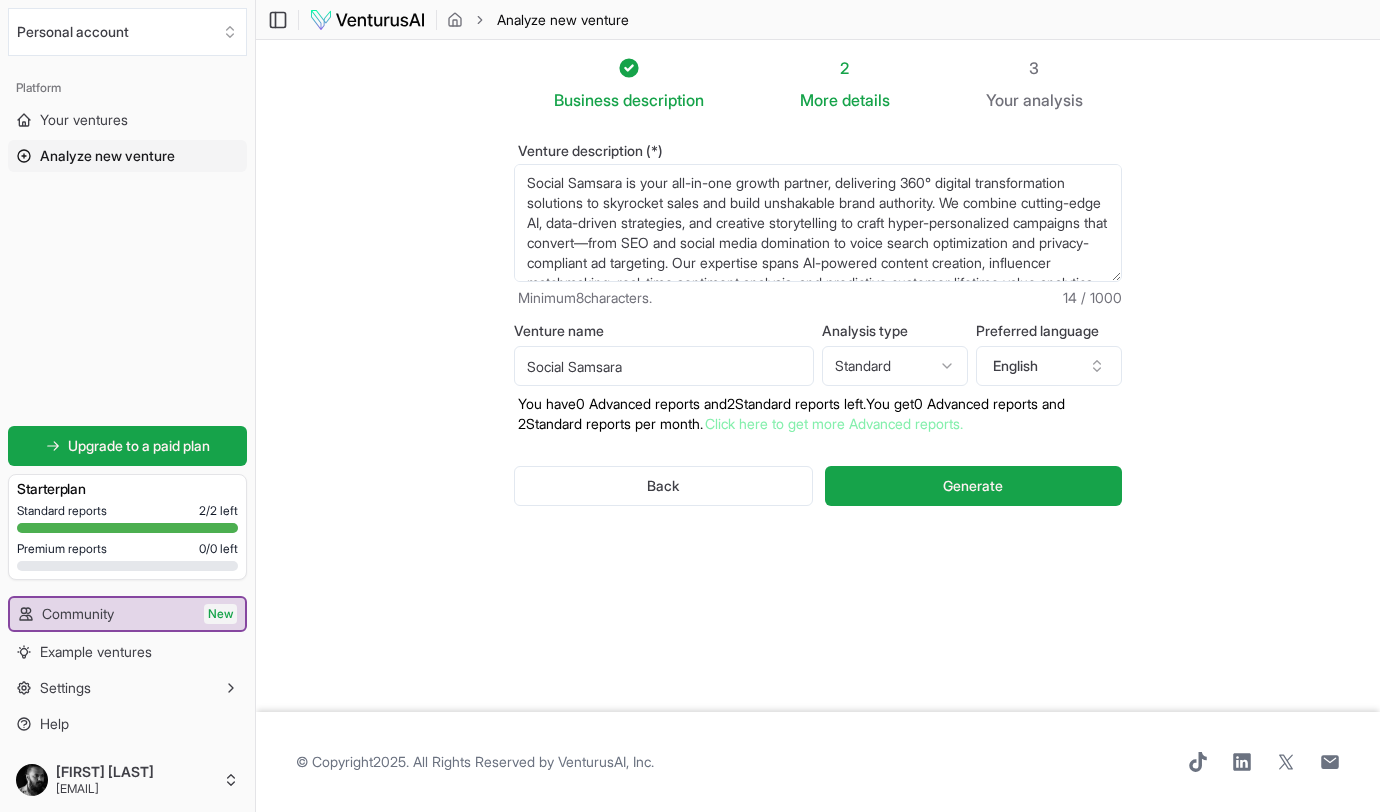scroll, scrollTop: 130, scrollLeft: 0, axis: vertical 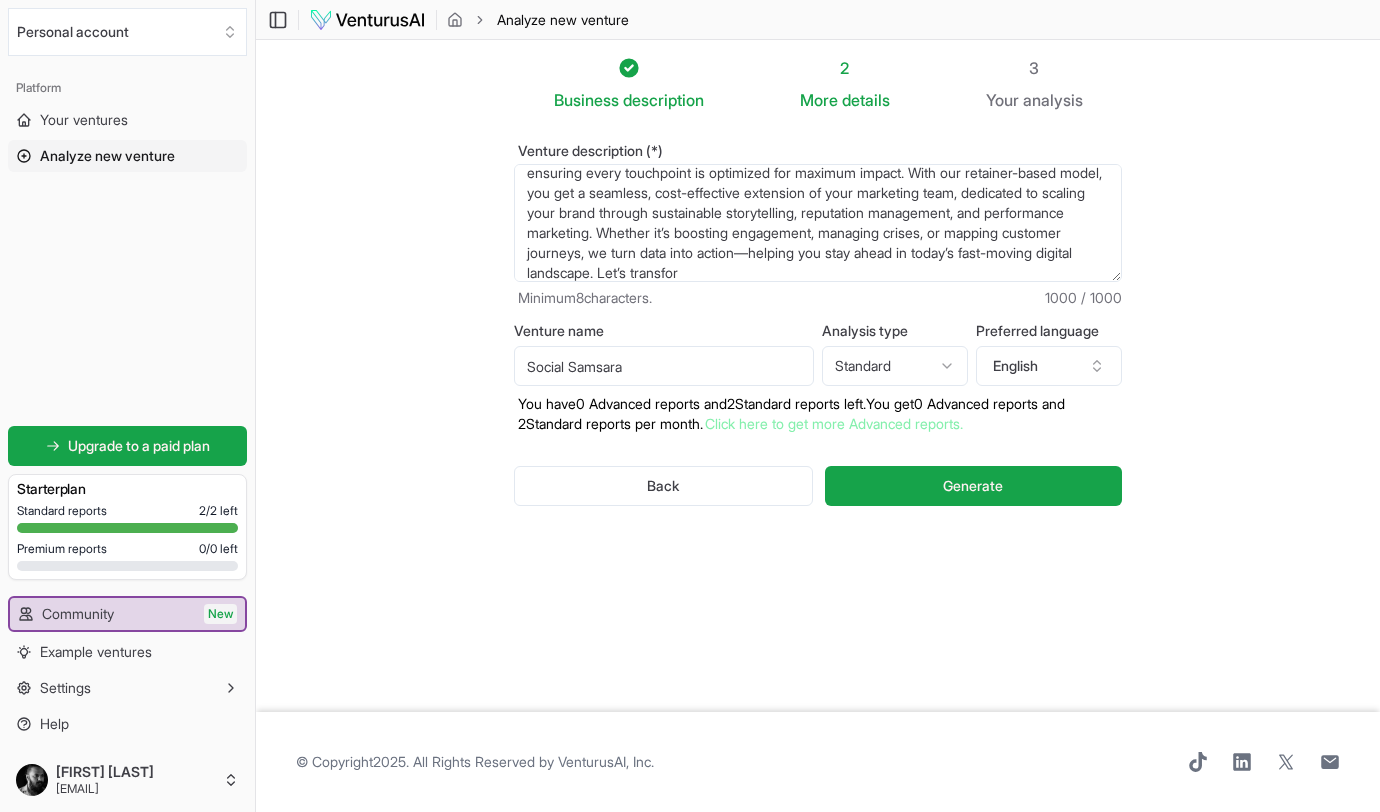 click on "Social Samsara" at bounding box center [818, 223] 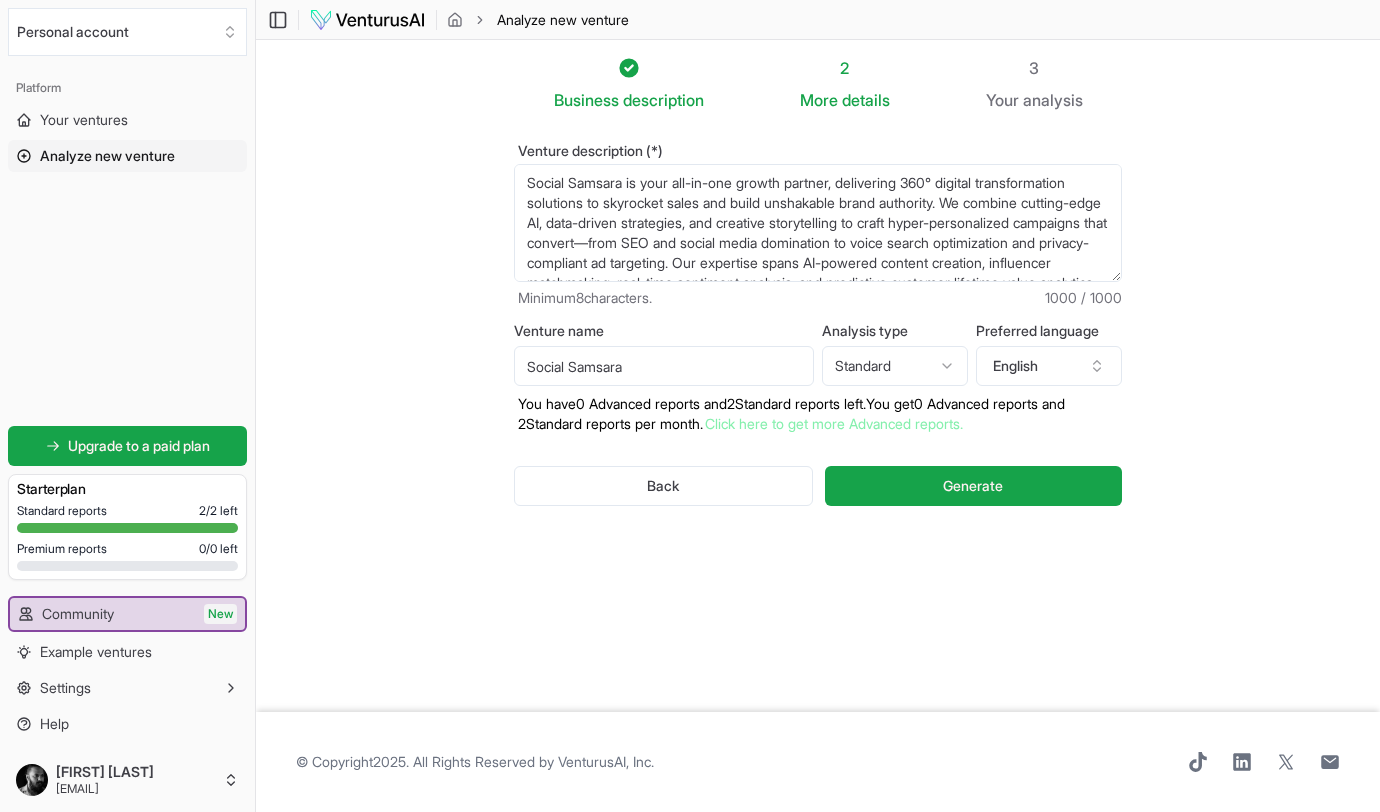 type on "Social Samsara is your all-in-one growth partner, delivering 360° digital transformation solutions to skyrocket sales and build unshakable brand authority. We combine cutting-edge AI, data-driven strategies, and creative storytelling to craft hyper-personalized campaigns that convert—from SEO and social media domination to voice search optimization and privacy-compliant ad targeting. Our expertise spans AI-powered content creation, influencer matchmaking, real-time sentiment analysis, and predictive customer lifetime value analytics, ensuring every touchpoint is optimized for maximum impact. With our retainer-based model, you get a seamless, cost-effective extension of your marketing team, dedicated to scaling your brand through sustainable storytelling, reputation management, and performance marketing. Whether it’s boosting engagement, managing crises, or mapping customer journeys, we turn data into action—helping you stay ahead in today’s fast-moving digital landscape. Let’s transfor" 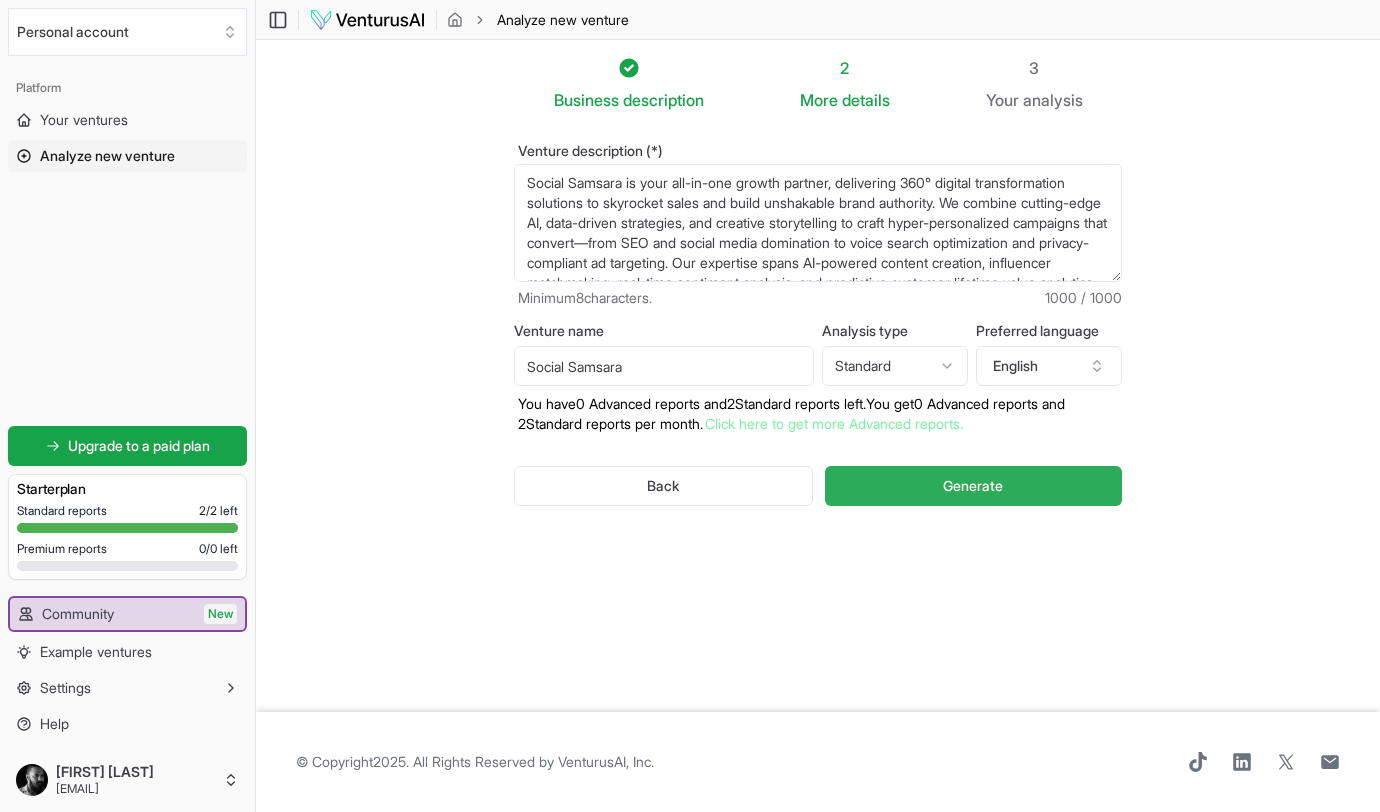 click on "Generate" at bounding box center (973, 486) 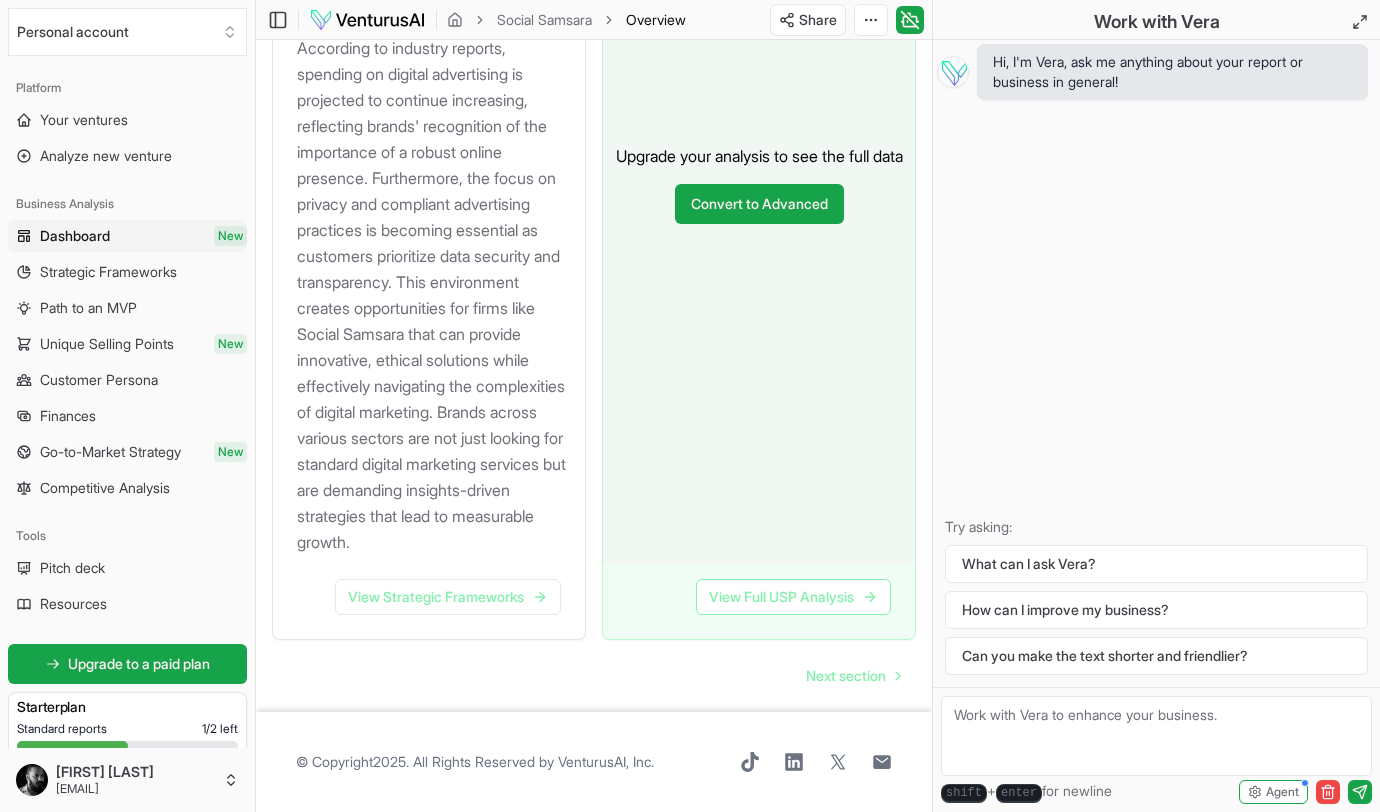 scroll, scrollTop: 2786, scrollLeft: 0, axis: vertical 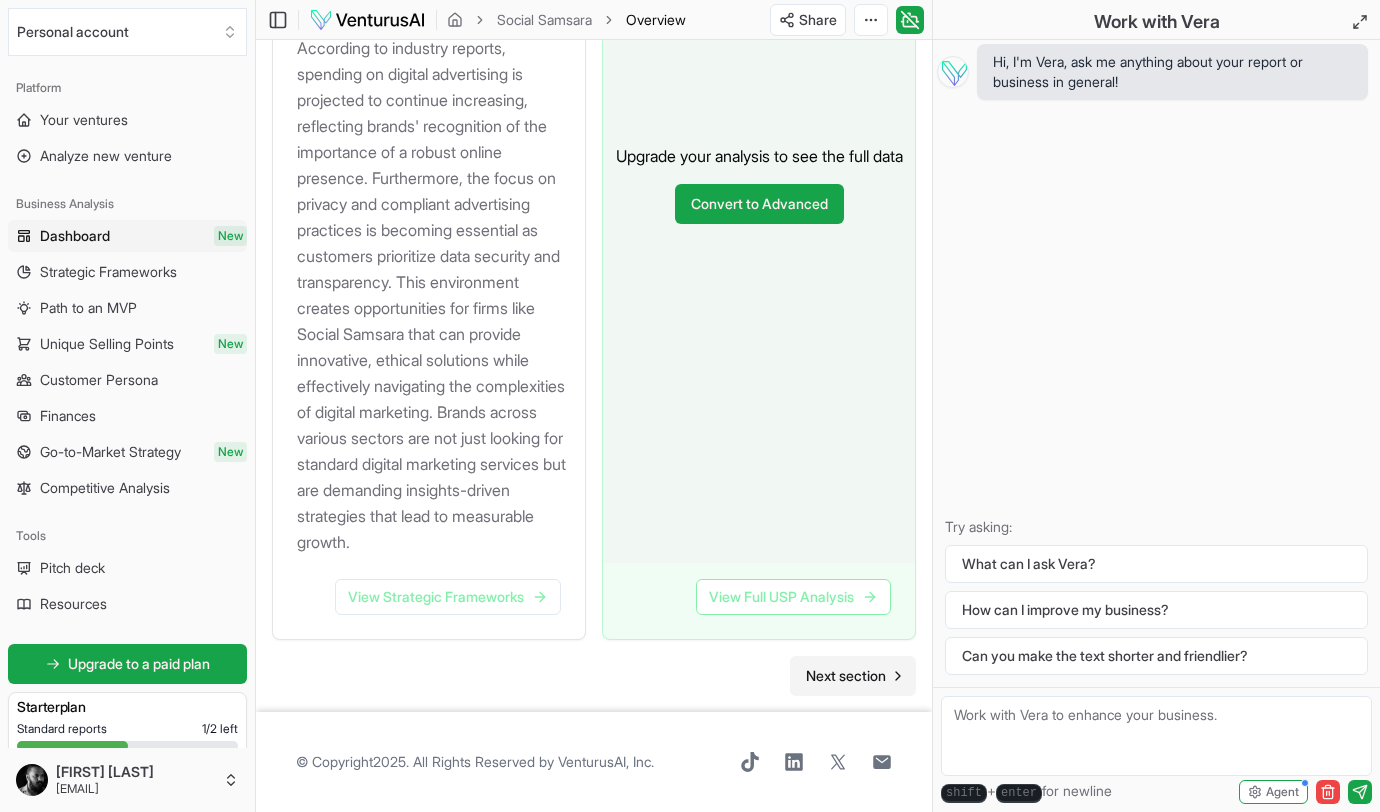 click on "Next section" at bounding box center (846, 676) 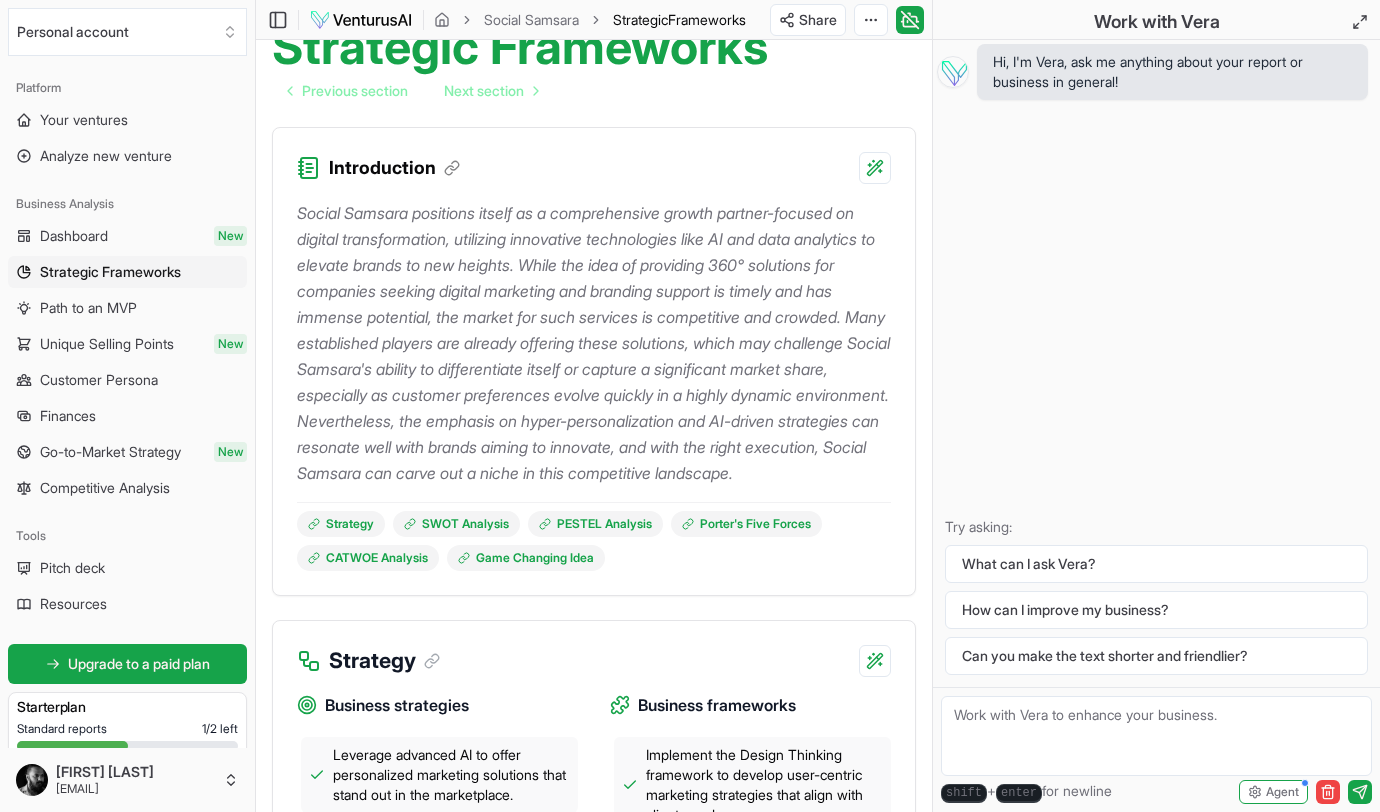 scroll, scrollTop: 244, scrollLeft: 0, axis: vertical 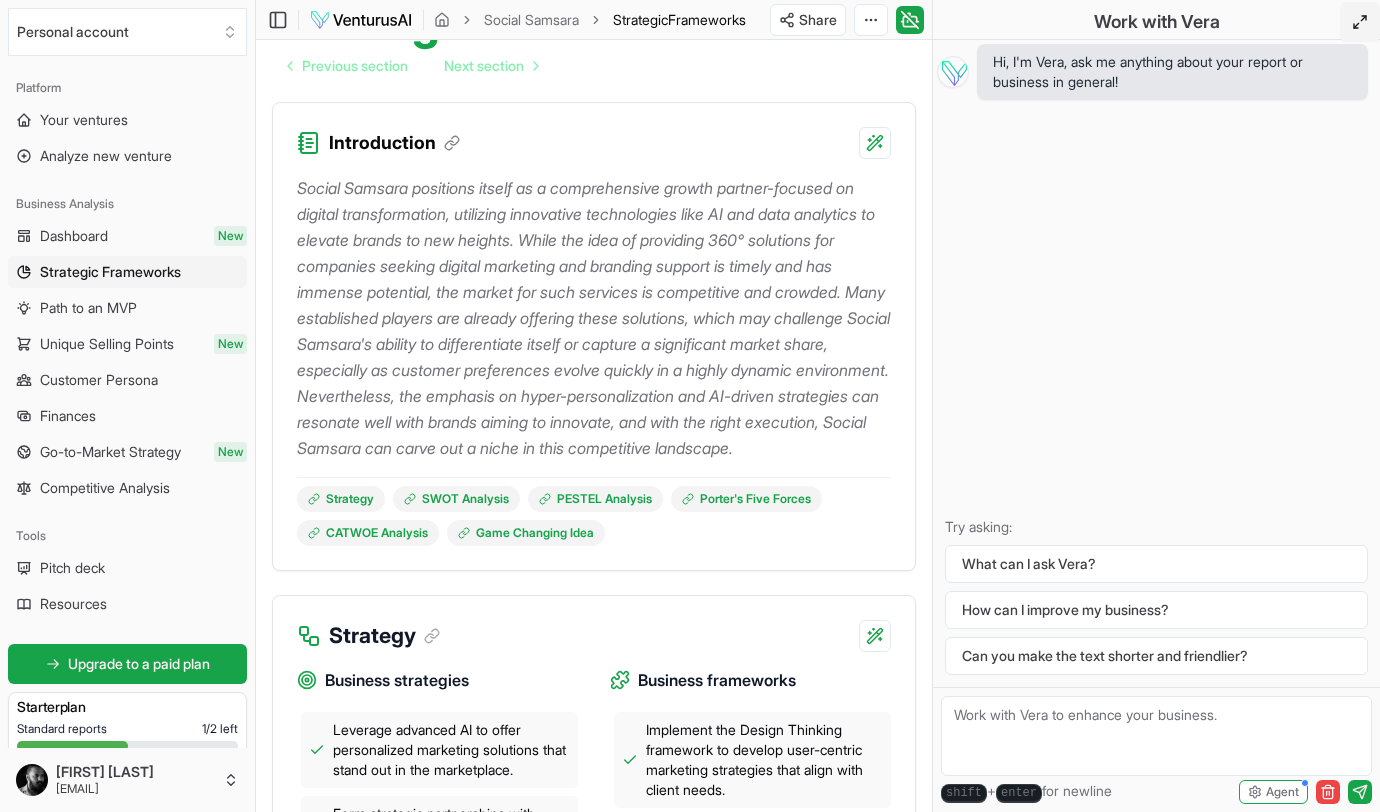 click 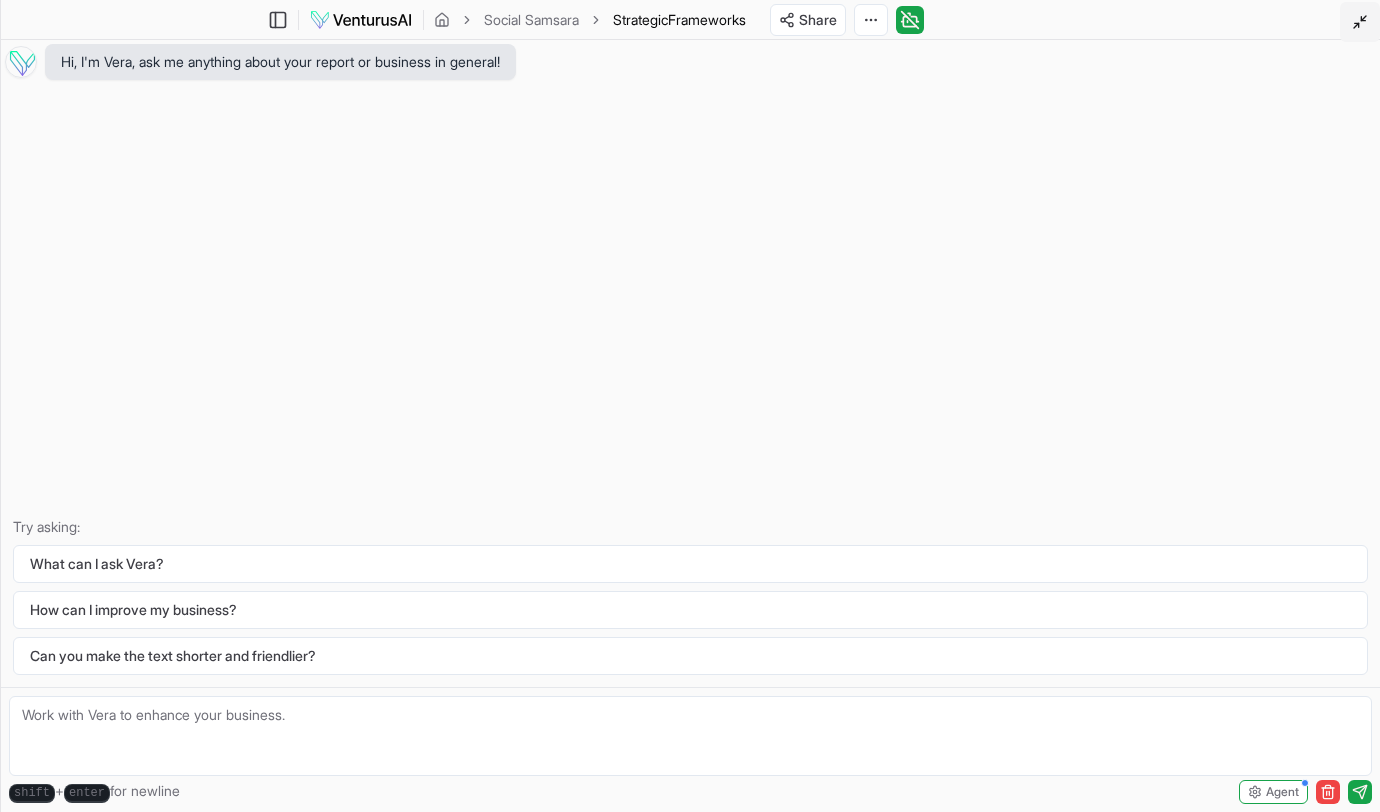 click 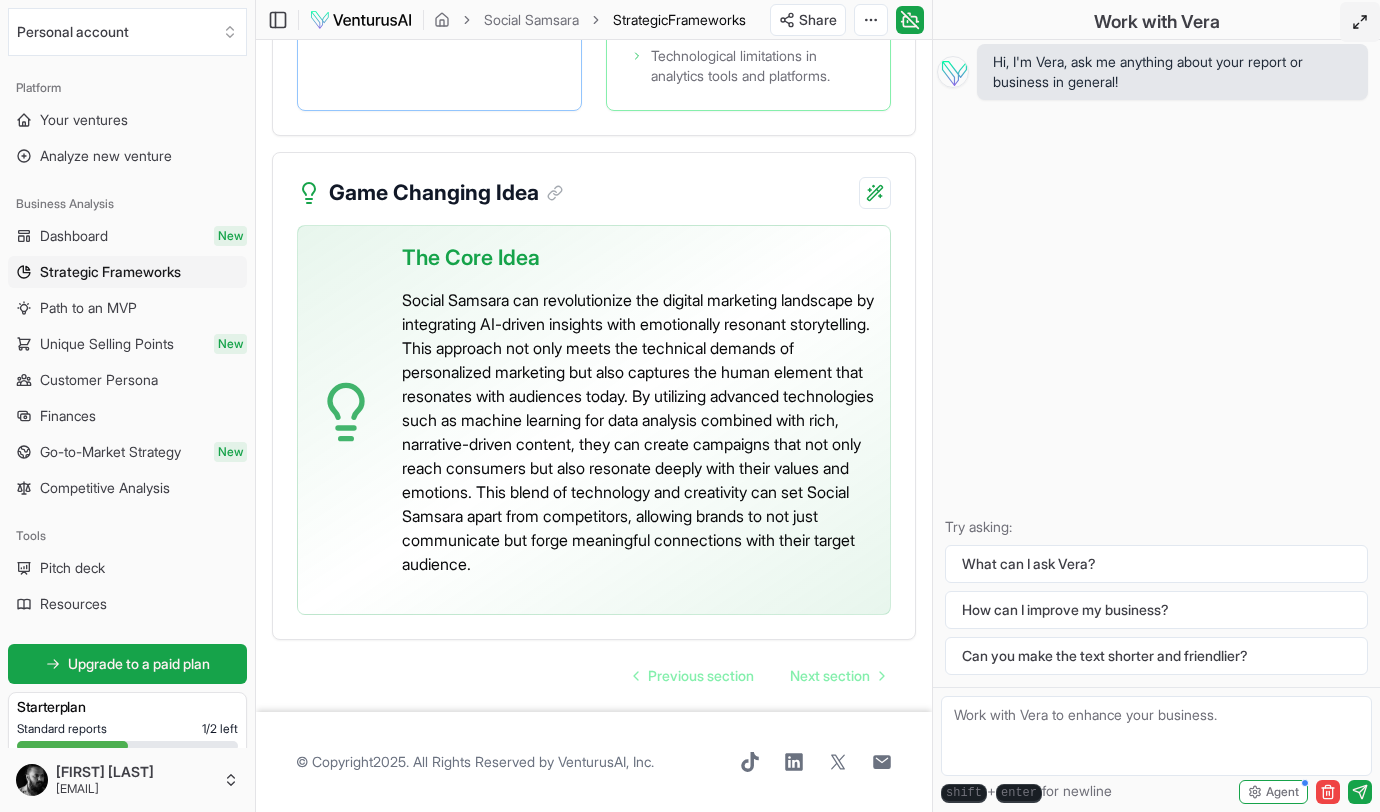 scroll, scrollTop: 6382, scrollLeft: 0, axis: vertical 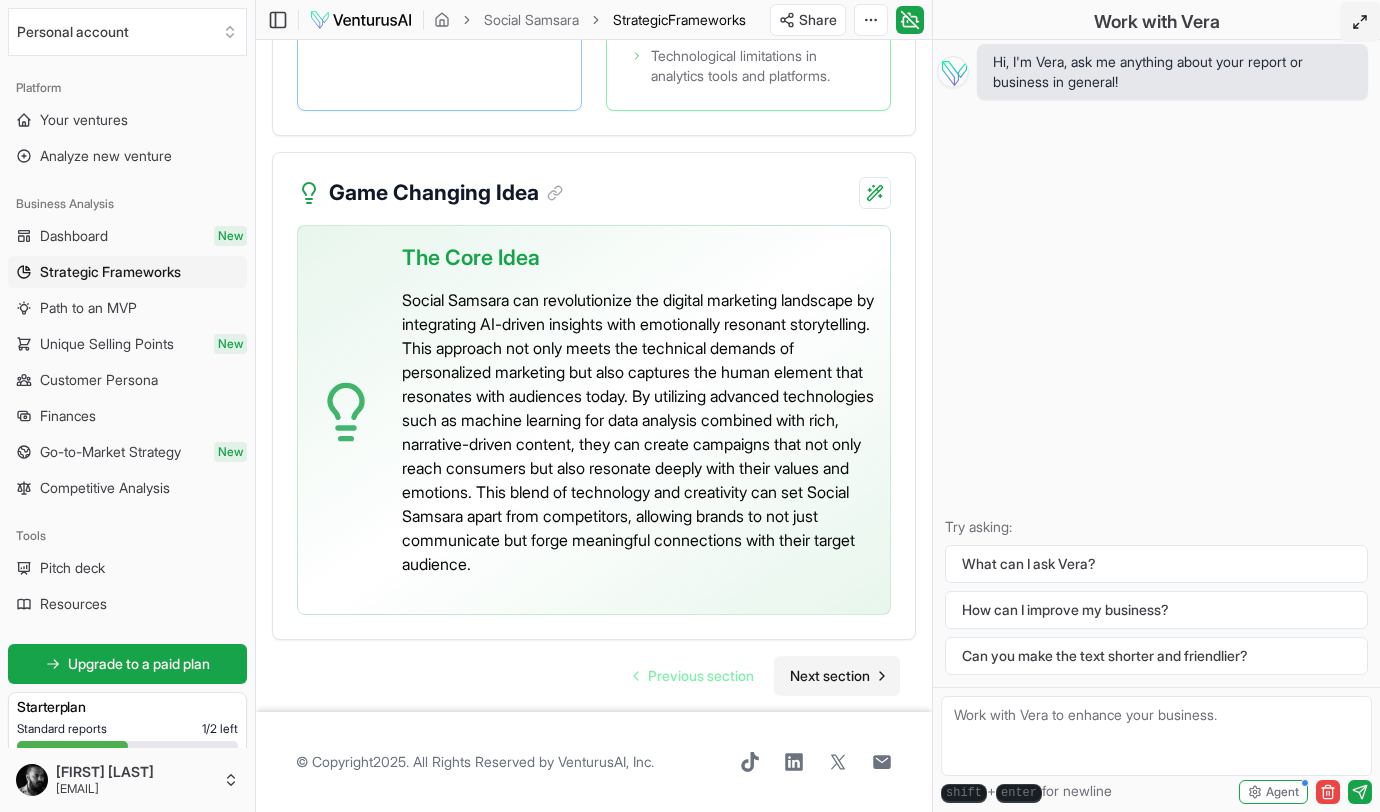 click on "Next section" at bounding box center [830, 676] 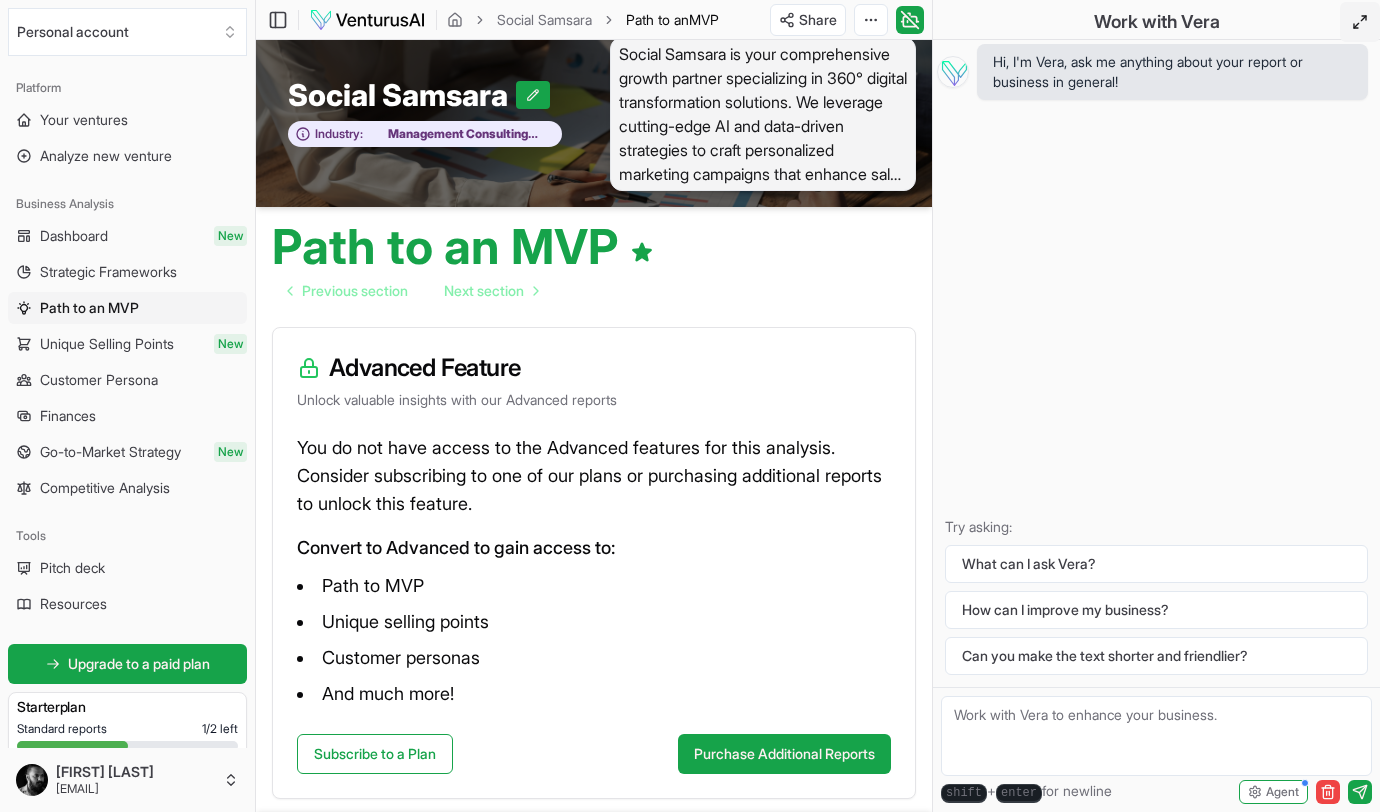 scroll, scrollTop: 0, scrollLeft: 0, axis: both 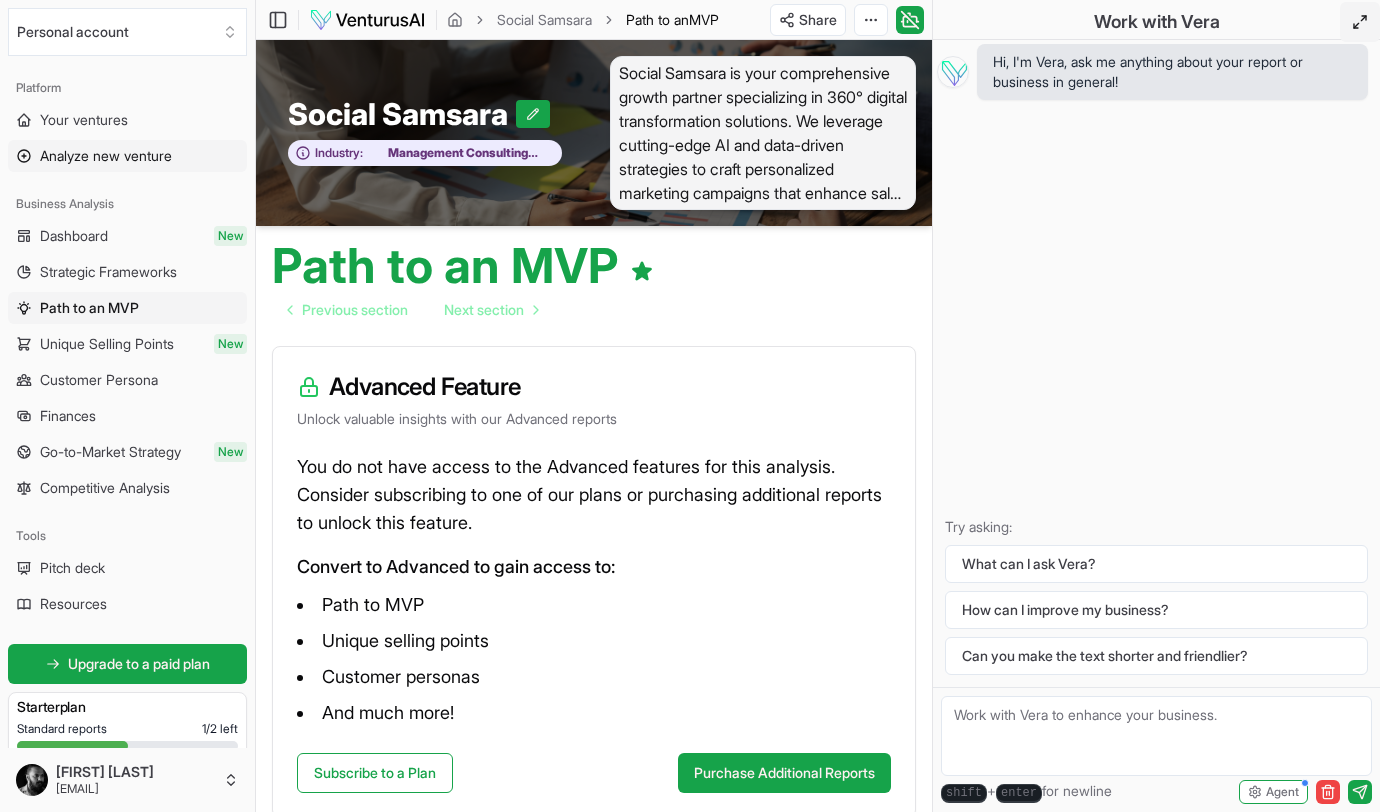 click on "Analyze new venture" at bounding box center (106, 156) 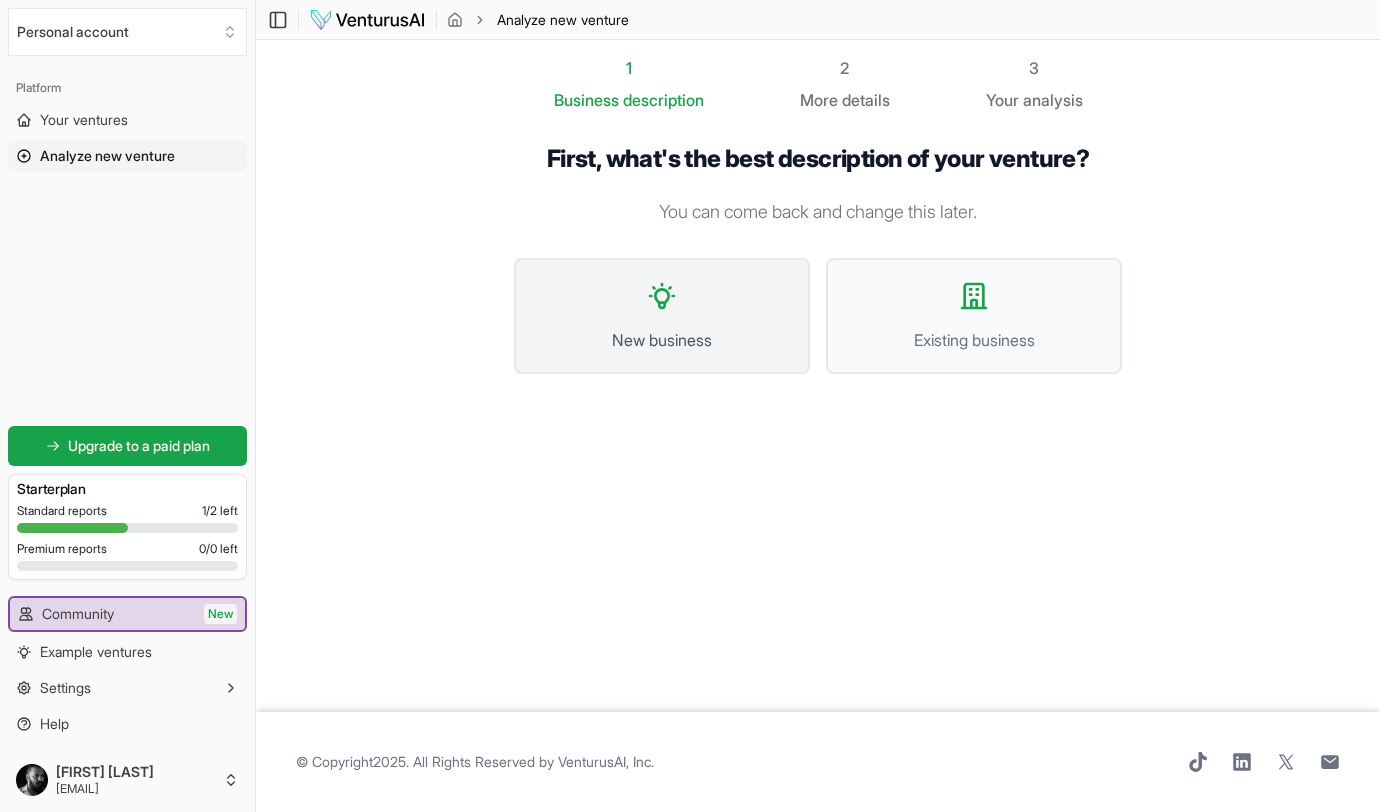 click 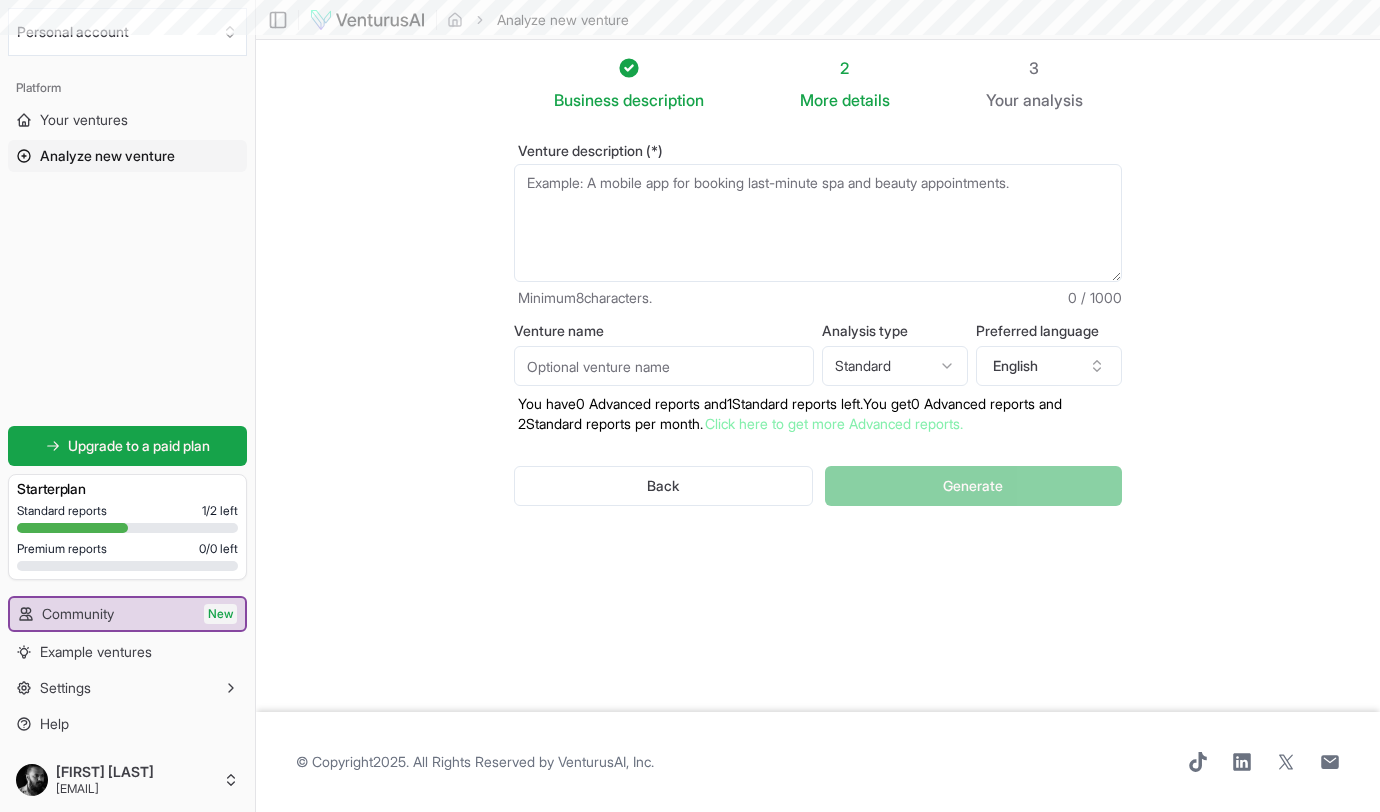 click on "Venture description (*)" at bounding box center (818, 223) 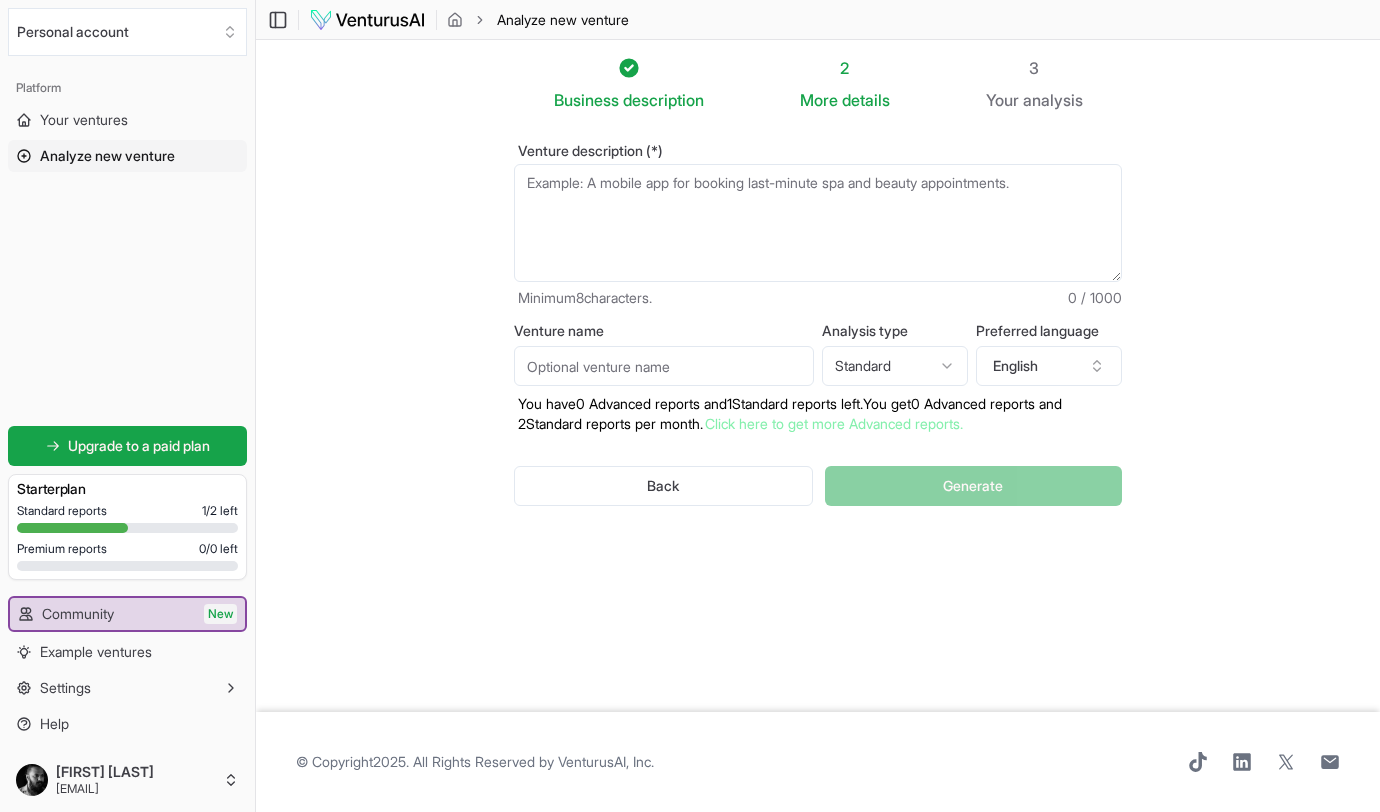 paste on "Social Samsara is your all-in-one growth partner, delivering 360° digital transformation solutions to skyrocket sales and build unshakable brand authority. We combine cutting-edge AI, data-driven strategies, and creative storytelling to craft hyper-personalized campaigns that convert—from SEO and social media domination to voice search optimization and privacy-compliant ad targeting. Our expertise spans AI-powered content creation, influencer matchmaking, real-time sentiment analysis, and predictive customer lifetime value analytics, ensuring every touchpoint is optimized for maximum impact. With our retainer-based model, you get a seamless, cost-effective extension of your marketing team, dedicated to scaling your brand through sustainable storytelling, reputation management, and performance marketing. Whether it’s boosting engagement, managing crises, or mapping customer journeys, we turn data into action—helping you stay ahead in today’s fast-moving digital landscape. Let’s transfor" 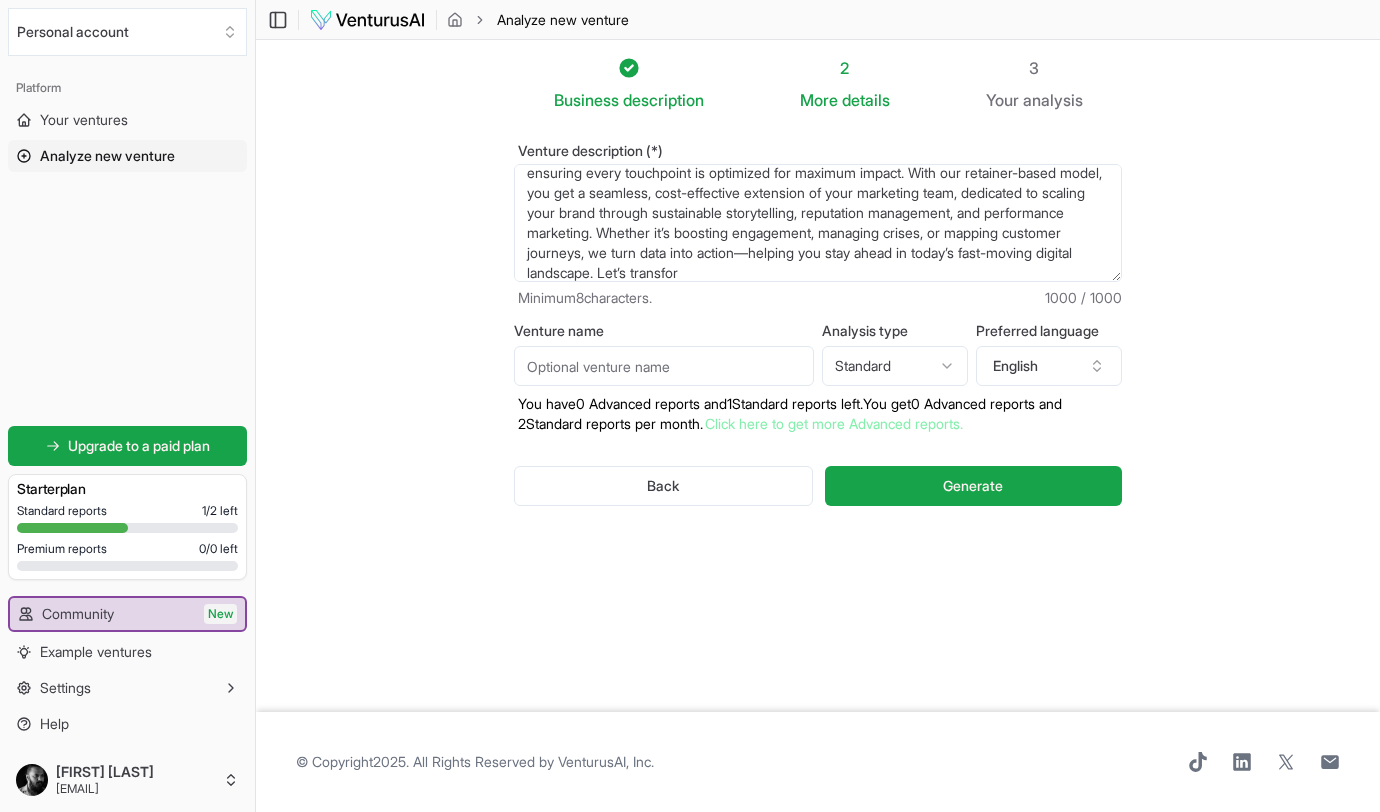 scroll, scrollTop: 140, scrollLeft: 0, axis: vertical 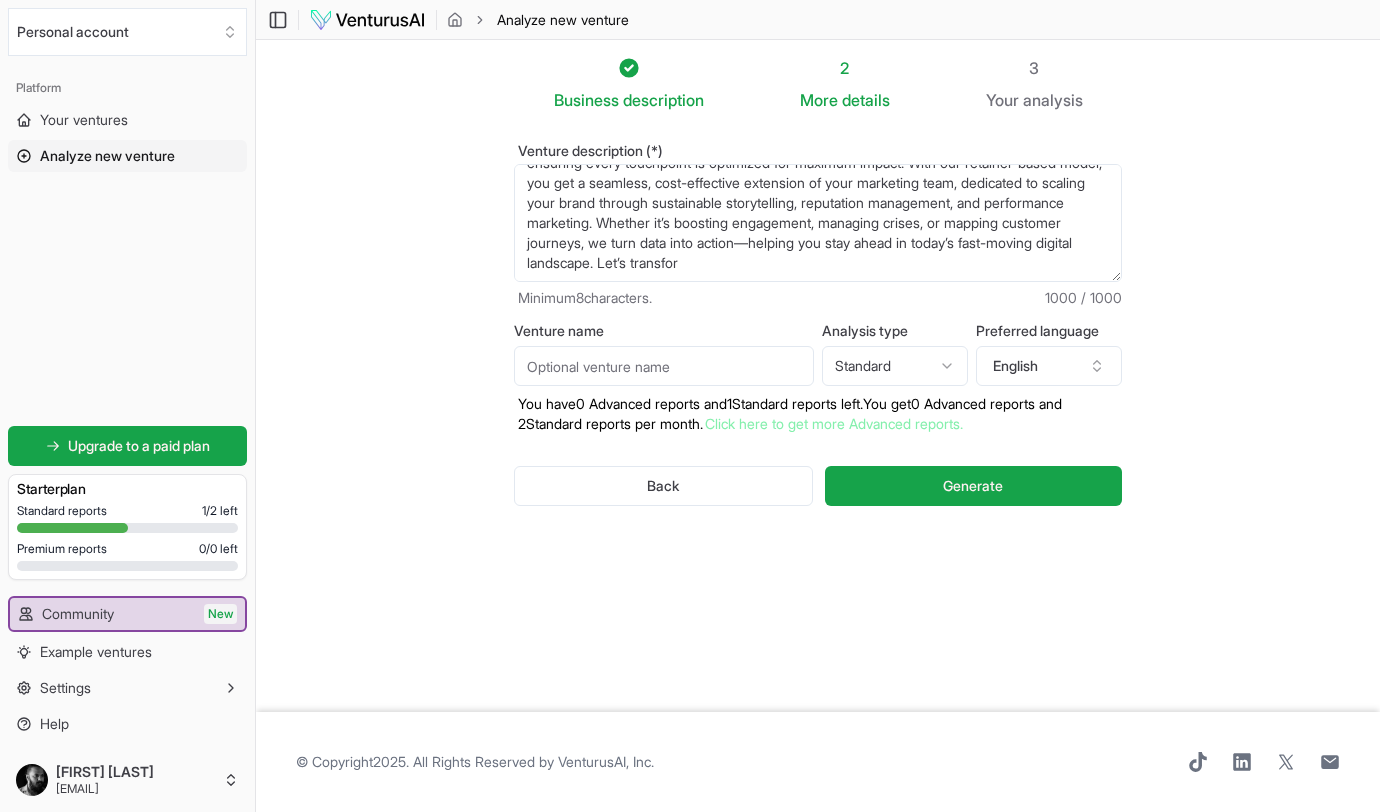 click on "Social Samsara is your all-in-one growth partner, delivering 360° digital transformation solutions to skyrocket sales and build unshakable brand authority. We combine cutting-edge AI, data-driven strategies, and creative storytelling to craft hyper-personalized campaigns that convert—from SEO and social media domination to voice search optimization and privacy-compliant ad targeting. Our expertise spans AI-powered content creation, influencer matchmaking, real-time sentiment analysis, and predictive customer lifetime value analytics, ensuring every touchpoint is optimized for maximum impact. With our retainer-based model, you get a seamless, cost-effective extension of your marketing team, dedicated to scaling your brand through sustainable storytelling, reputation management, and performance marketing. Whether it’s boosting engagement, managing crises, or mapping customer journeys, we turn data into action—helping you stay ahead in today’s fast-moving digital landscape. Let’s transfor" at bounding box center [818, 223] 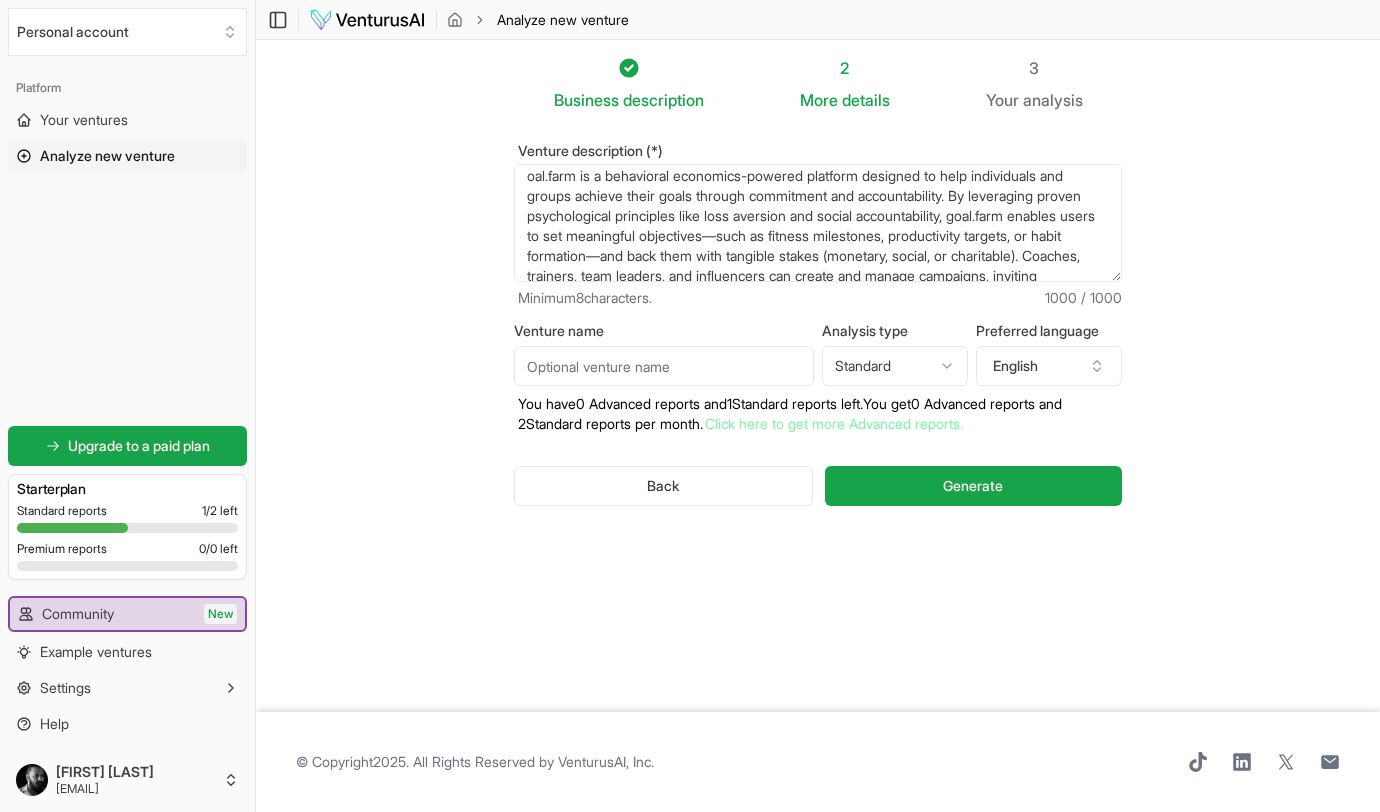 scroll, scrollTop: 0, scrollLeft: 0, axis: both 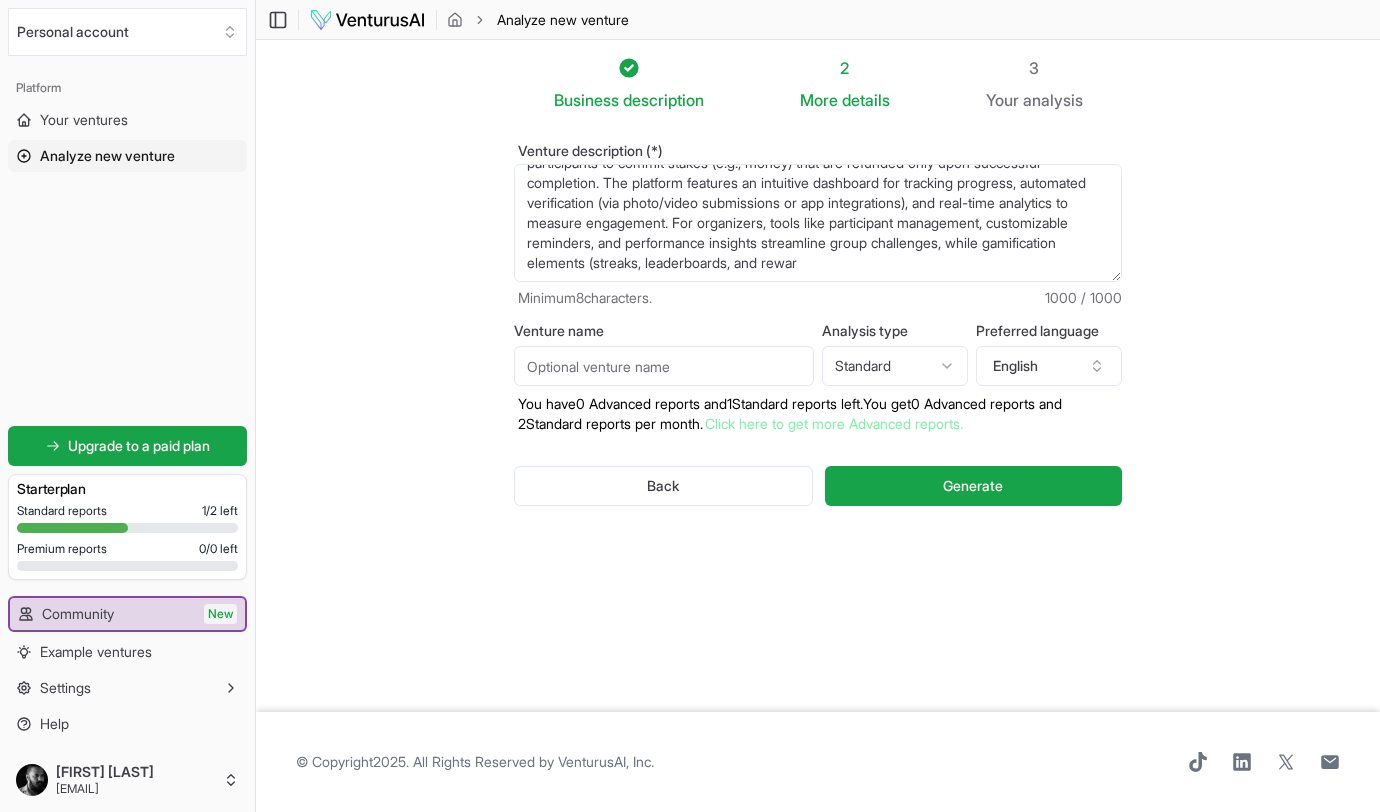 click on "oal.farm is a behavioral economics-powered platform designed to help individuals and groups achieve their goals through commitment and accountability. By leveraging proven psychological principles like loss aversion and social accountability, goal.farm enables users to set meaningful objectives—such as fitness milestones, productivity targets, or habit formation—and back them with tangible stakes (monetary, social, or charitable). Coaches, trainers, team leaders, and influencers can create and manage campaigns, inviting participants to commit stakes (e.g., money) that are refunded only upon successful completion. The platform features an intuitive dashboard for tracking progress, automated verification (via photo/video submissions or app integrations), and real-time analytics to measure engagement. For organizers, tools like participant management, customizable reminders, and performance insights streamline group challenges, while gamification elements (streaks, leaderboards, and rewar" at bounding box center [818, 223] 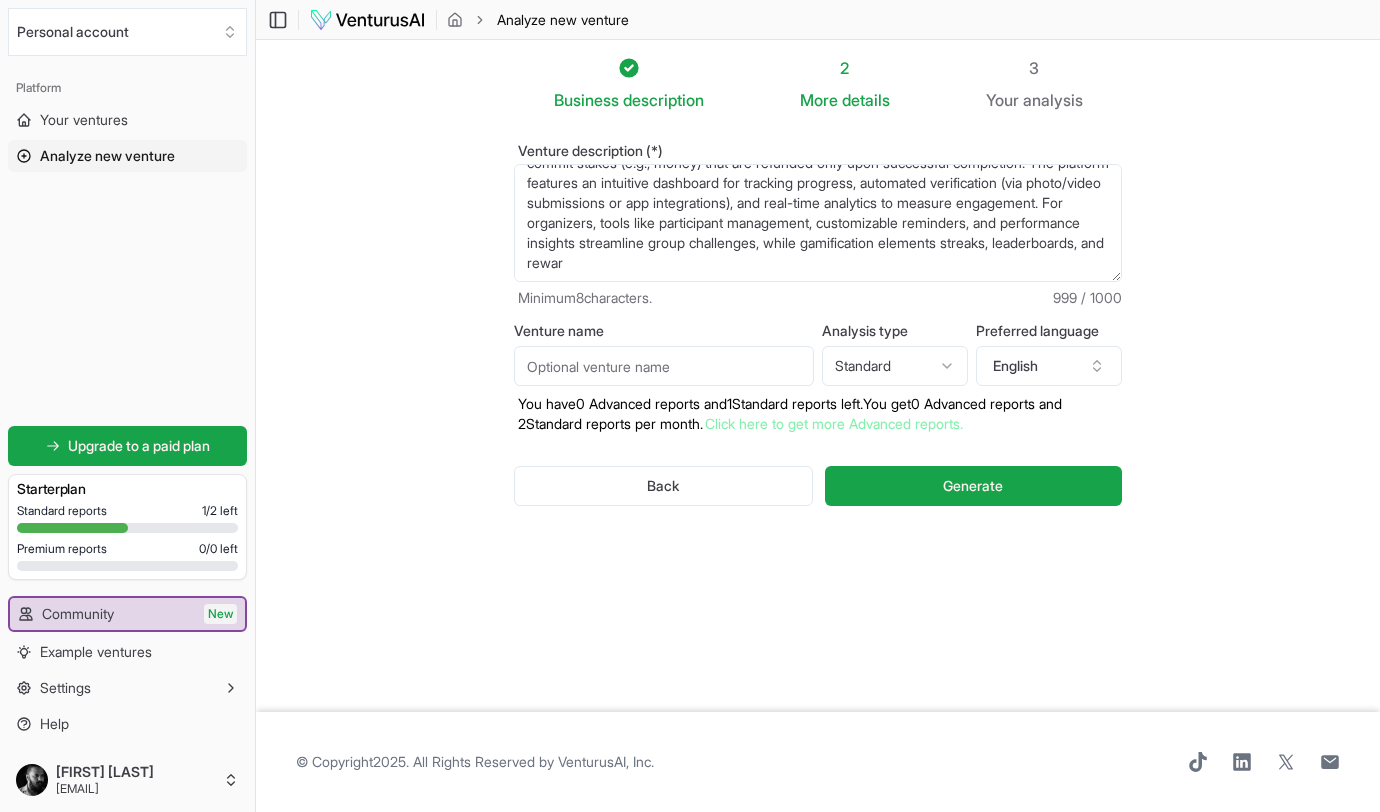 click on "oal.farm is a behavioral economics-powered platform designed to help individuals and groups achieve their goals through commitment and accountability. By leveraging proven psychological principles like loss aversion and social accountability, goal.farm enables users to set meaningful objectives—such as fitness milestones, productivity targets, or habit formation—and back them with tangible stakes (monetary, social, or charitable). Coaches, trainers, team leaders, and influencers can create and manage campaigns, inviting participants to commit stakes (e.g., money) that are refunded only upon successful completion. The platform features an intuitive dashboard for tracking progress, automated verification (via photo/video submissions or app integrations), and real-time analytics to measure engagement. For organizers, tools like participant management, customizable reminders, and performance insights streamline group challenges, while gamification elements (streaks, leaderboards, and rewar" at bounding box center [818, 223] 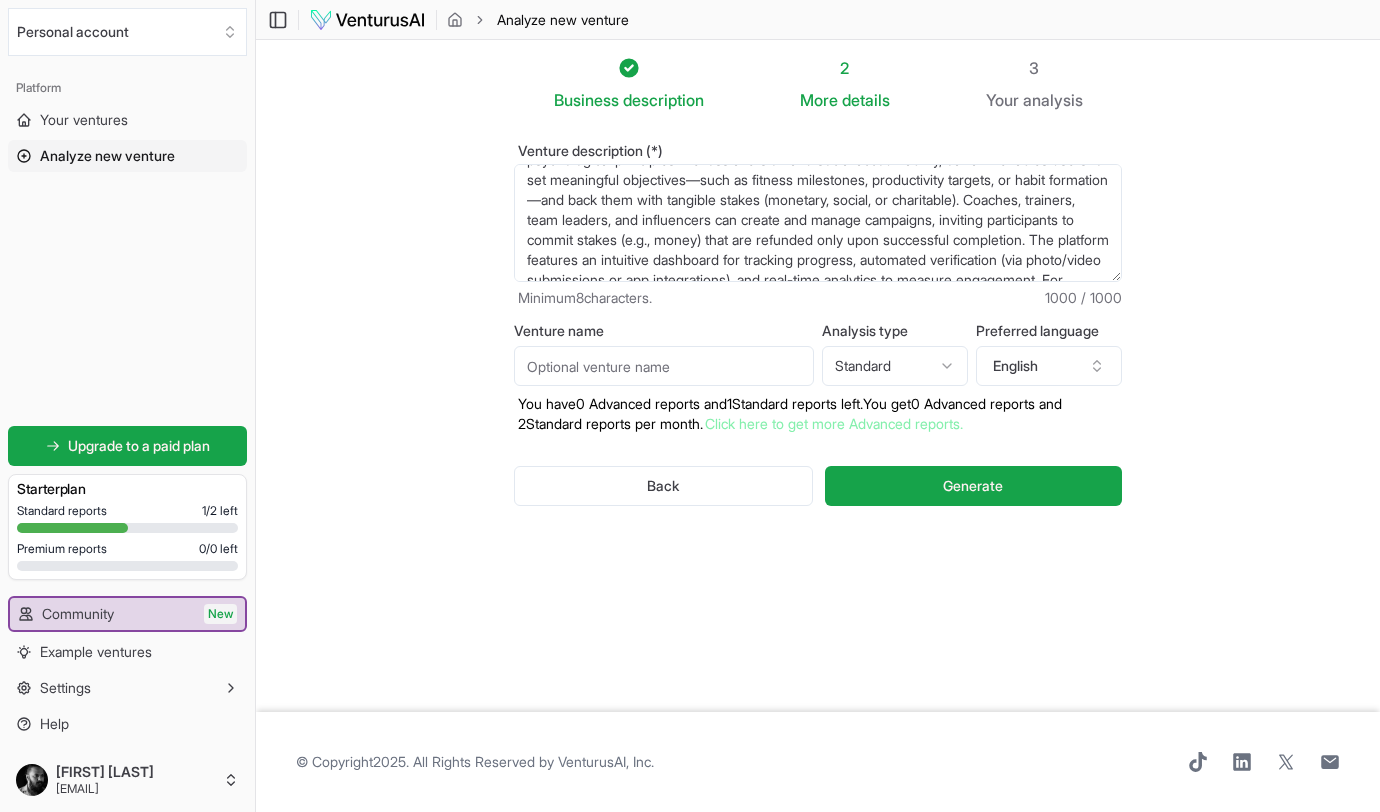 scroll, scrollTop: 45, scrollLeft: 0, axis: vertical 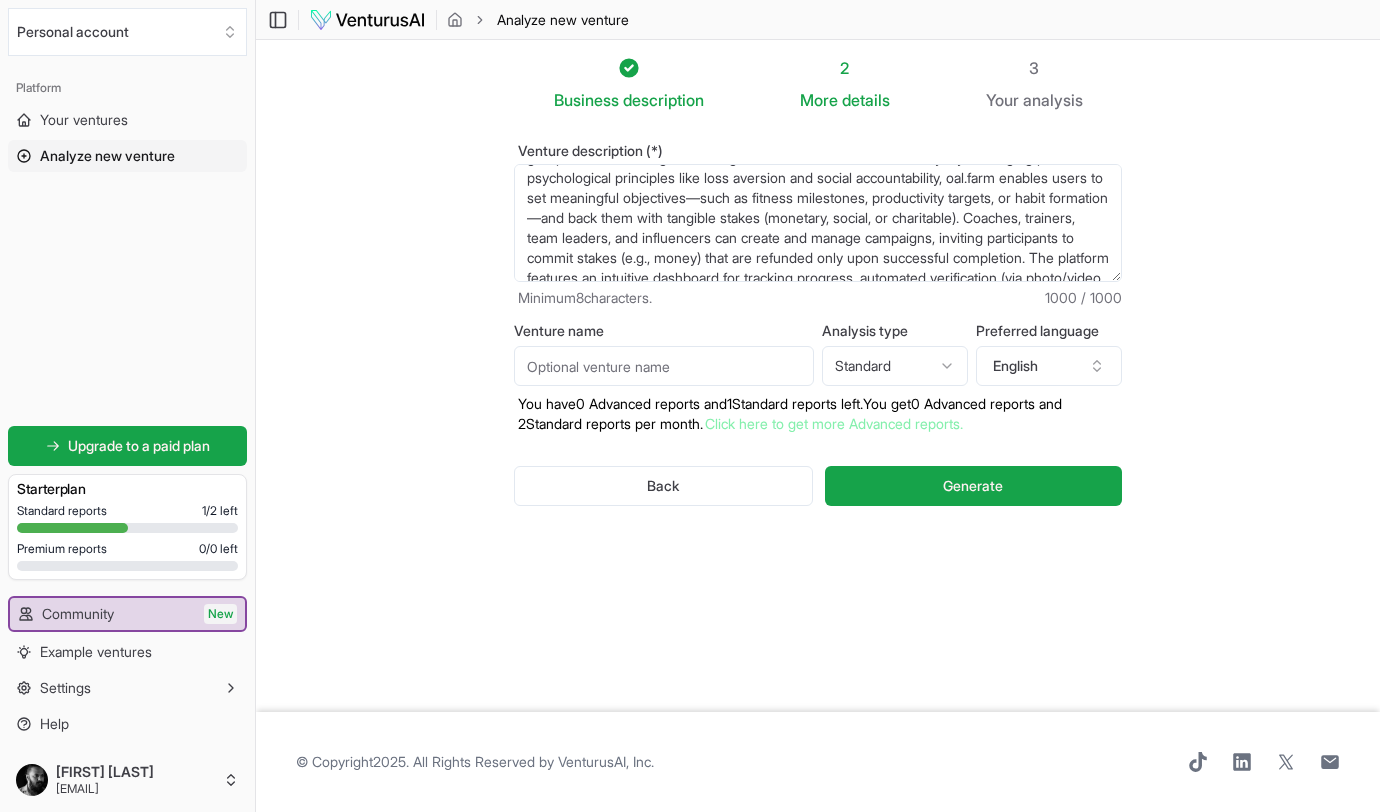 click on "oal.farm is a behavioral economics-powered platform designed to help individuals and groups achieve their goals through commitment and accountability. By leveraging proven psychological principles like loss aversion and social accountability, goal.farm enables users to set meaningful objectives—such as fitness milestones, productivity targets, or habit formation—and back them with tangible stakes (monetary, social, or charitable). Coaches, trainers, team leaders, and influencers can create and manage campaigns, inviting participants to commit stakes (e.g., money) that are refunded only upon successful completion. The platform features an intuitive dashboard for tracking progress, automated verification (via photo/video submissions or app integrations), and real-time analytics to measure engagement. For organizers, tools like participant management, customizable reminders, and performance insights streamline group challenges, while gamification elements (streaks, leaderboards, and rewar" at bounding box center [818, 223] 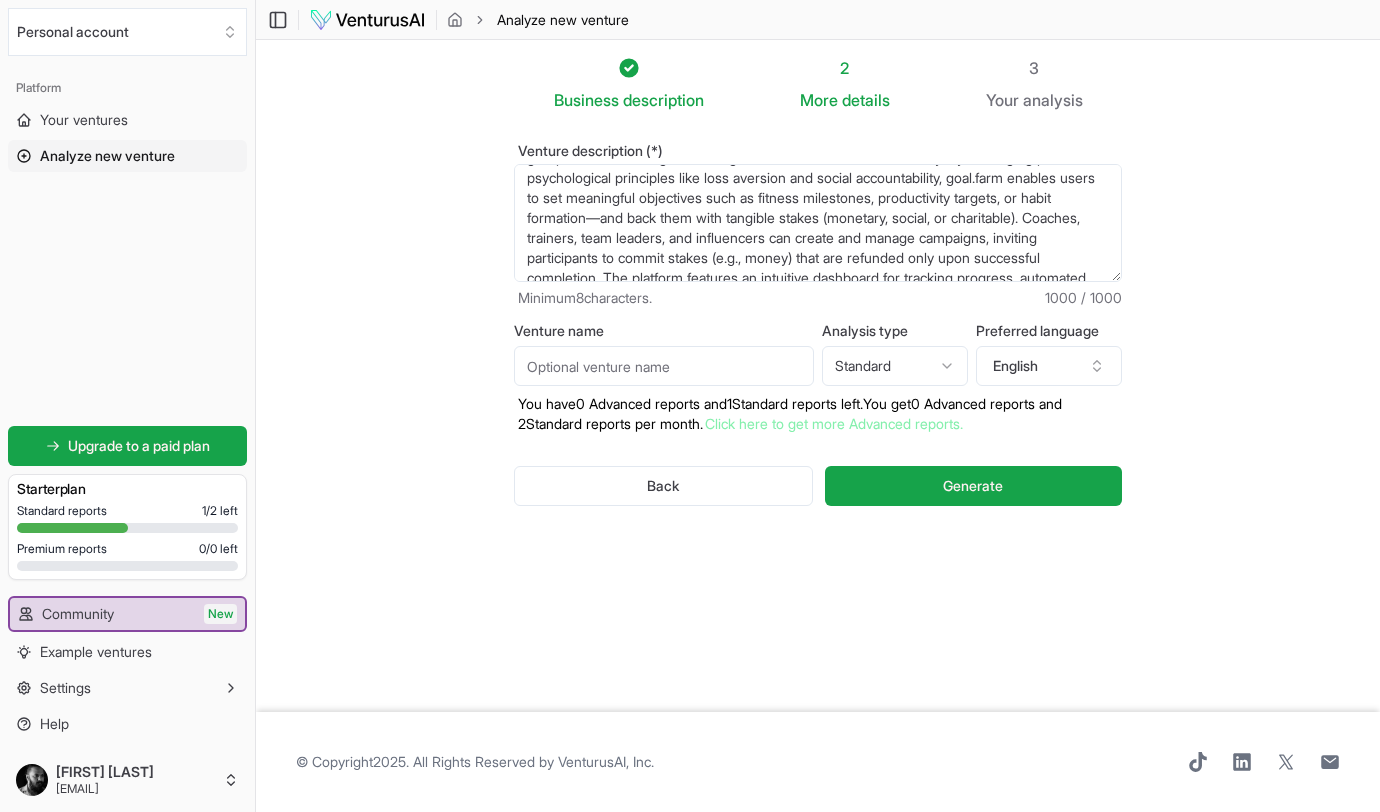 scroll, scrollTop: 140, scrollLeft: 0, axis: vertical 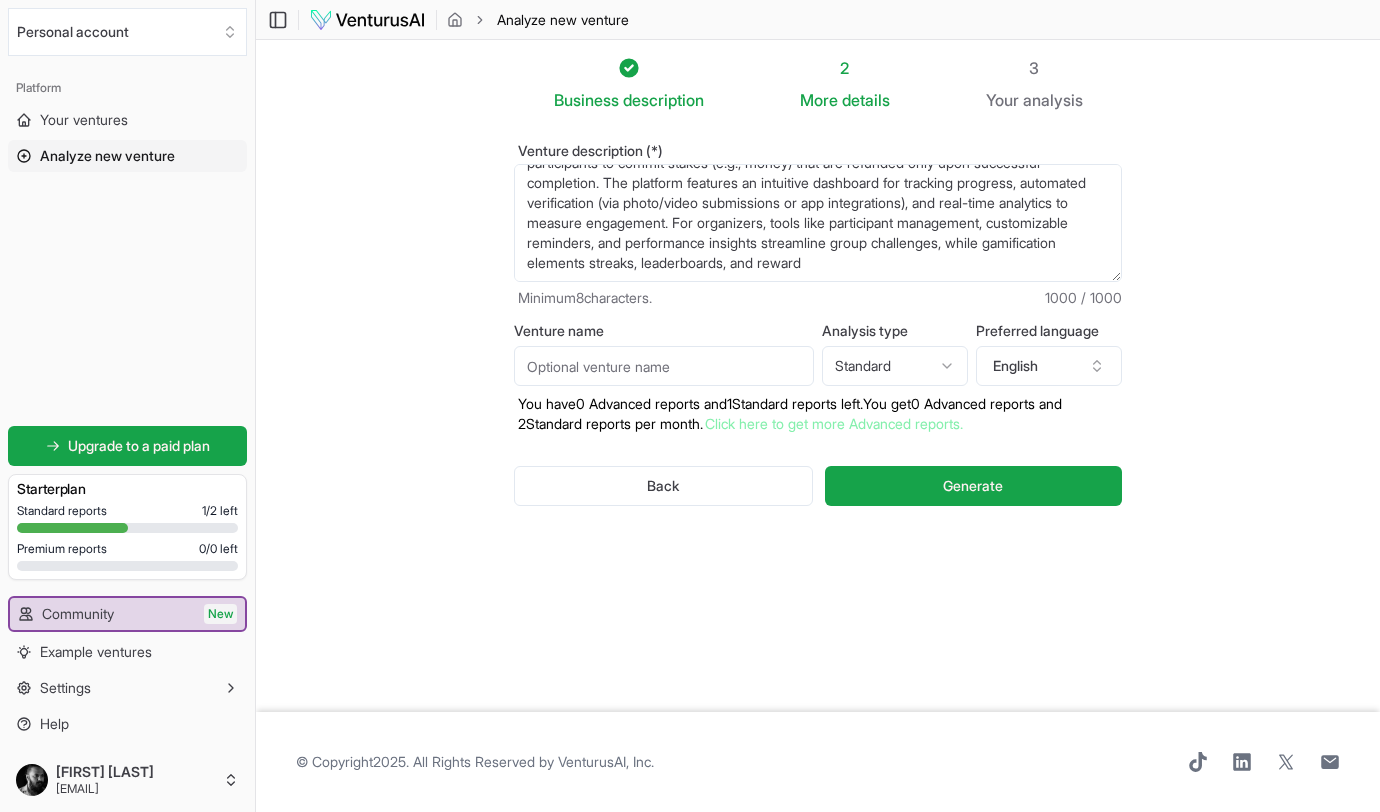click on "oal.farm is a behavioral economics-powered platform designed to help individuals and groups achieve their goals through commitment and accountability. By leveraging proven psychological principles like loss aversion and social accountability, goal.farm enables users to set meaningful objectives—such as fitness milestones, productivity targets, or habit formation—and back them with tangible stakes (monetary, social, or charitable). Coaches, trainers, team leaders, and influencers can create and manage campaigns, inviting participants to commit stakes (e.g., money) that are refunded only upon successful completion. The platform features an intuitive dashboard for tracking progress, automated verification (via photo/video submissions or app integrations), and real-time analytics to measure engagement. For organizers, tools like participant management, customizable reminders, and performance insights streamline group challenges, while gamification elements (streaks, leaderboards, and rewar" at bounding box center [818, 223] 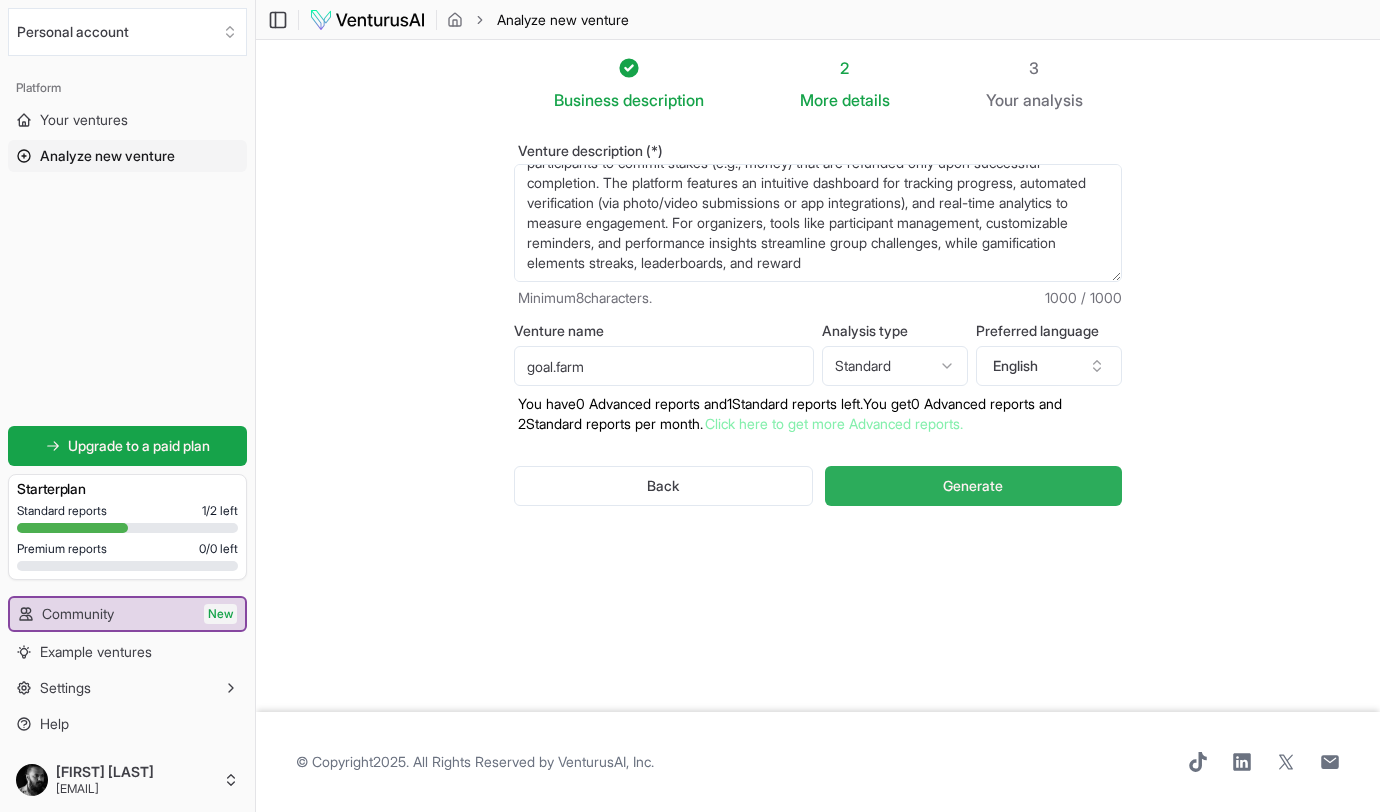 type on "goal.farm" 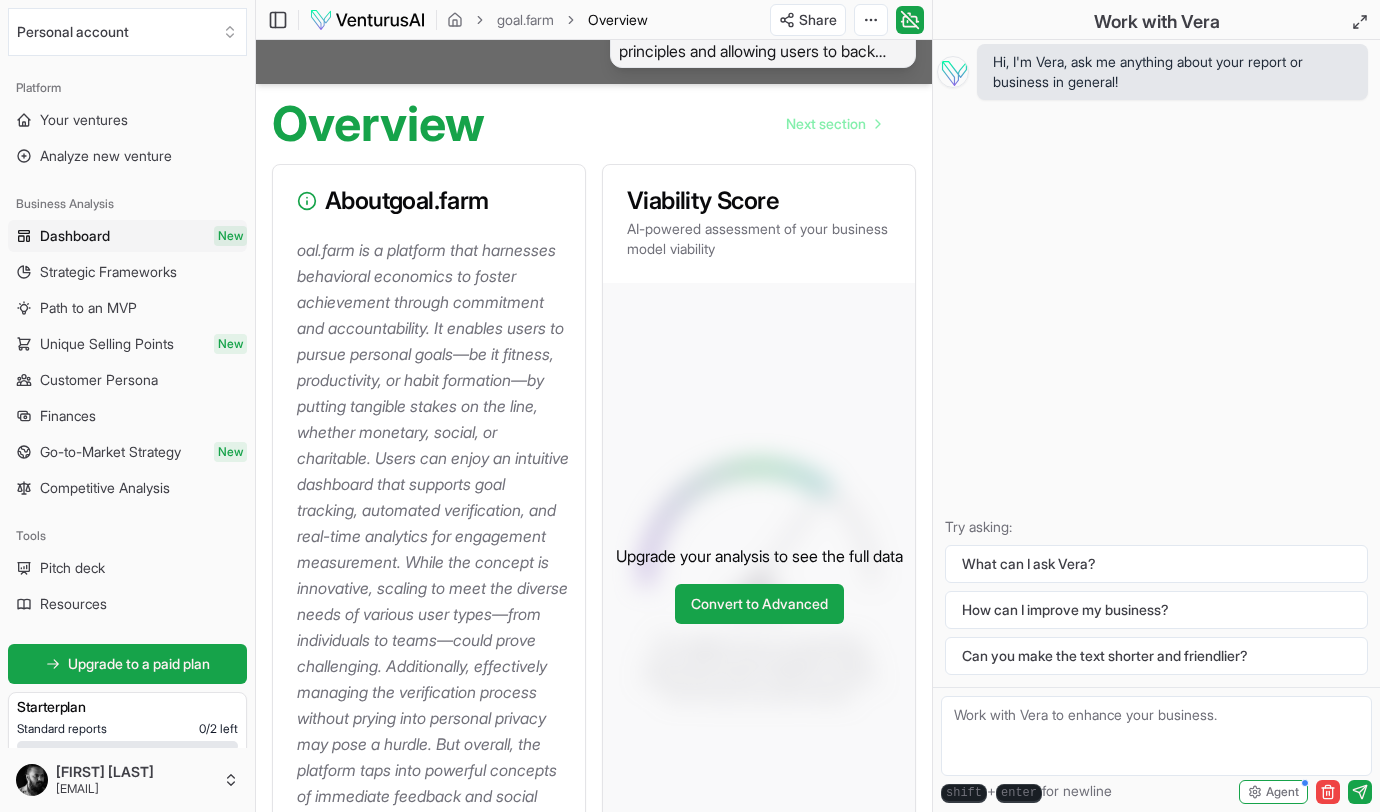 scroll, scrollTop: 144, scrollLeft: 0, axis: vertical 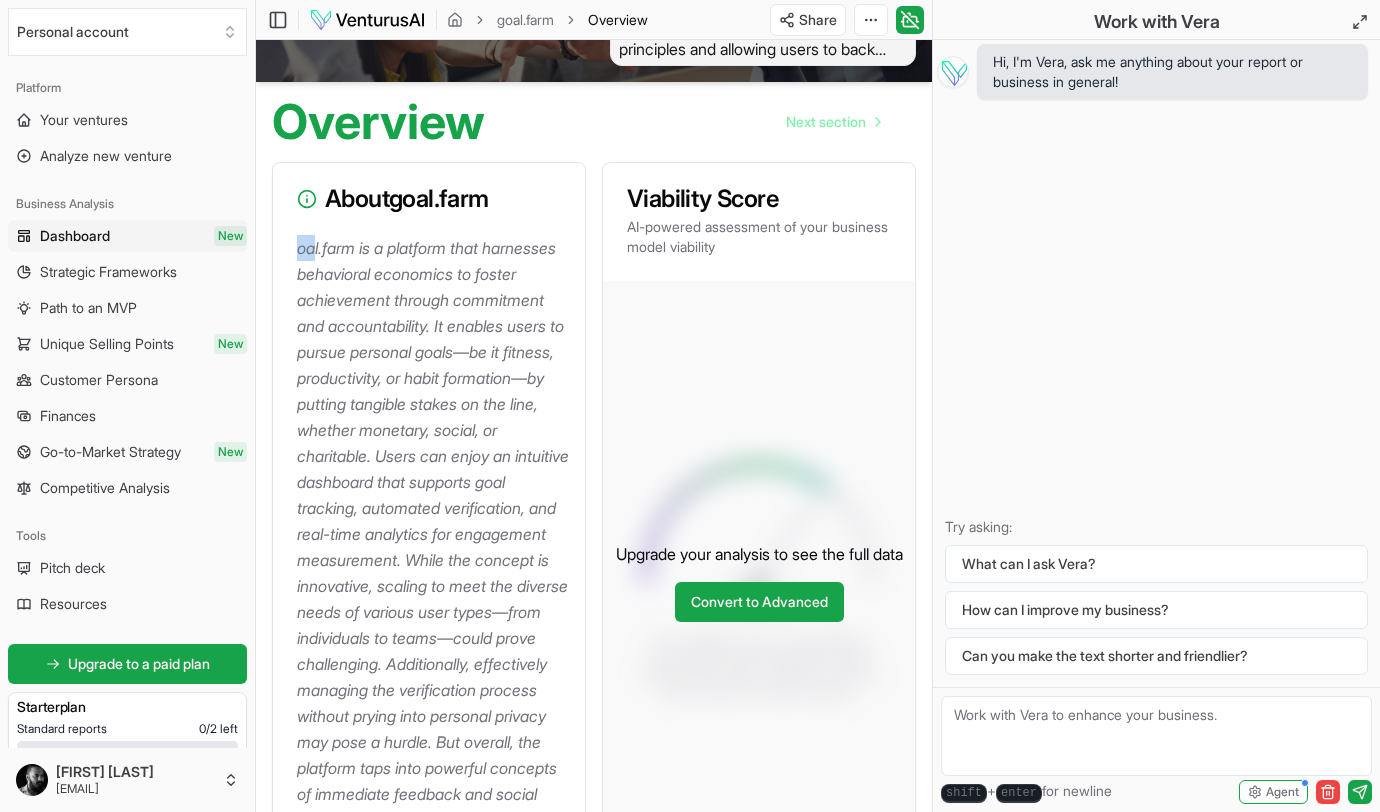 drag, startPoint x: 299, startPoint y: 246, endPoint x: 314, endPoint y: 243, distance: 15.297058 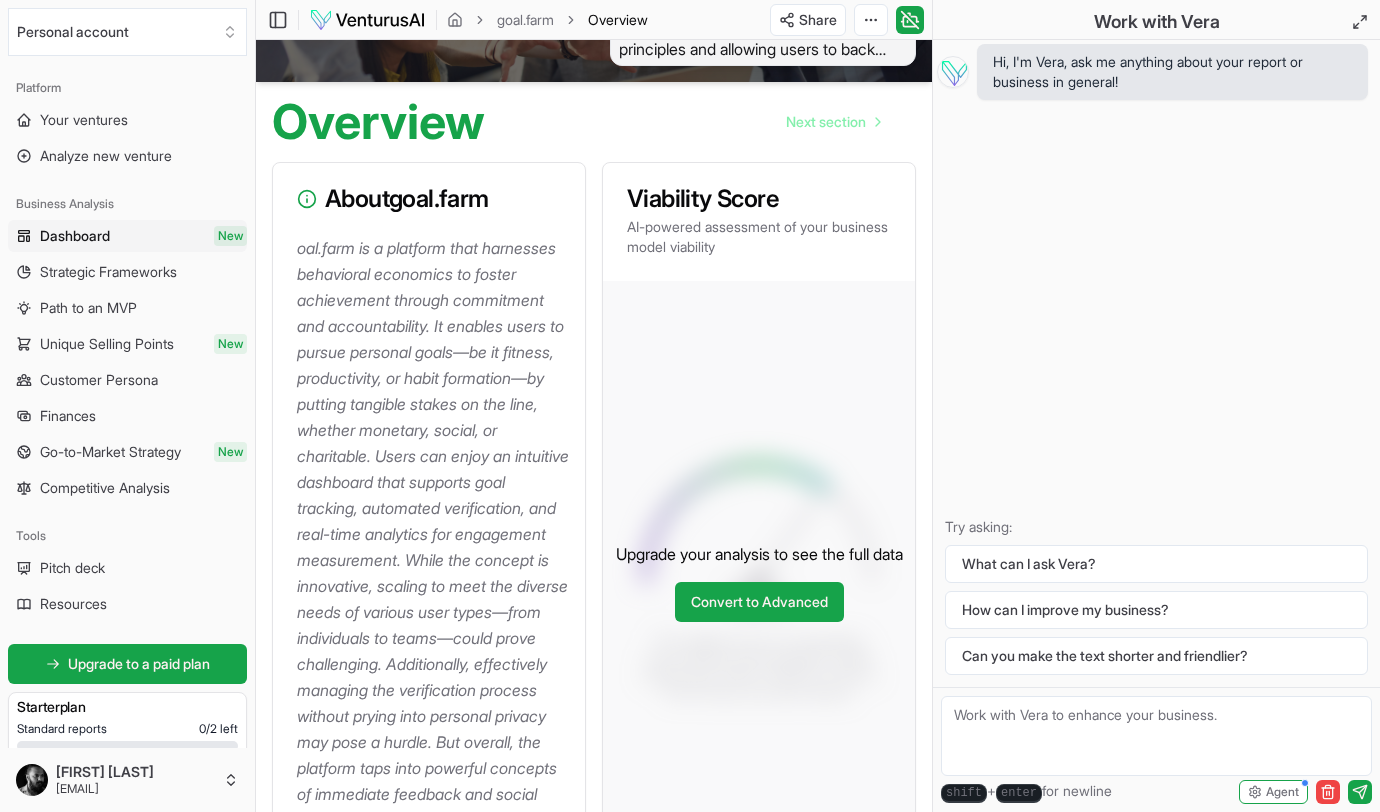 click on "oal.farm is a platform that harnesses behavioral economics to foster achievement through commitment and accountability. It enables users to pursue personal goals—be it fitness, productivity, or habit formation—by putting tangible stakes on the line, whether monetary, social, or charitable. Users can enjoy an intuitive dashboard that supports goal tracking, automated verification, and real-time analytics for engagement measurement. While the concept is innovative, scaling to meet the diverse needs of various user types—from individuals to teams—could prove challenging. Additionally, effectively managing the verification process without prying into personal privacy may pose a hurdle. But overall, the platform taps into powerful concepts of immediate feedback and social motivation to cultivate a widespread accountability culture." at bounding box center [433, 547] 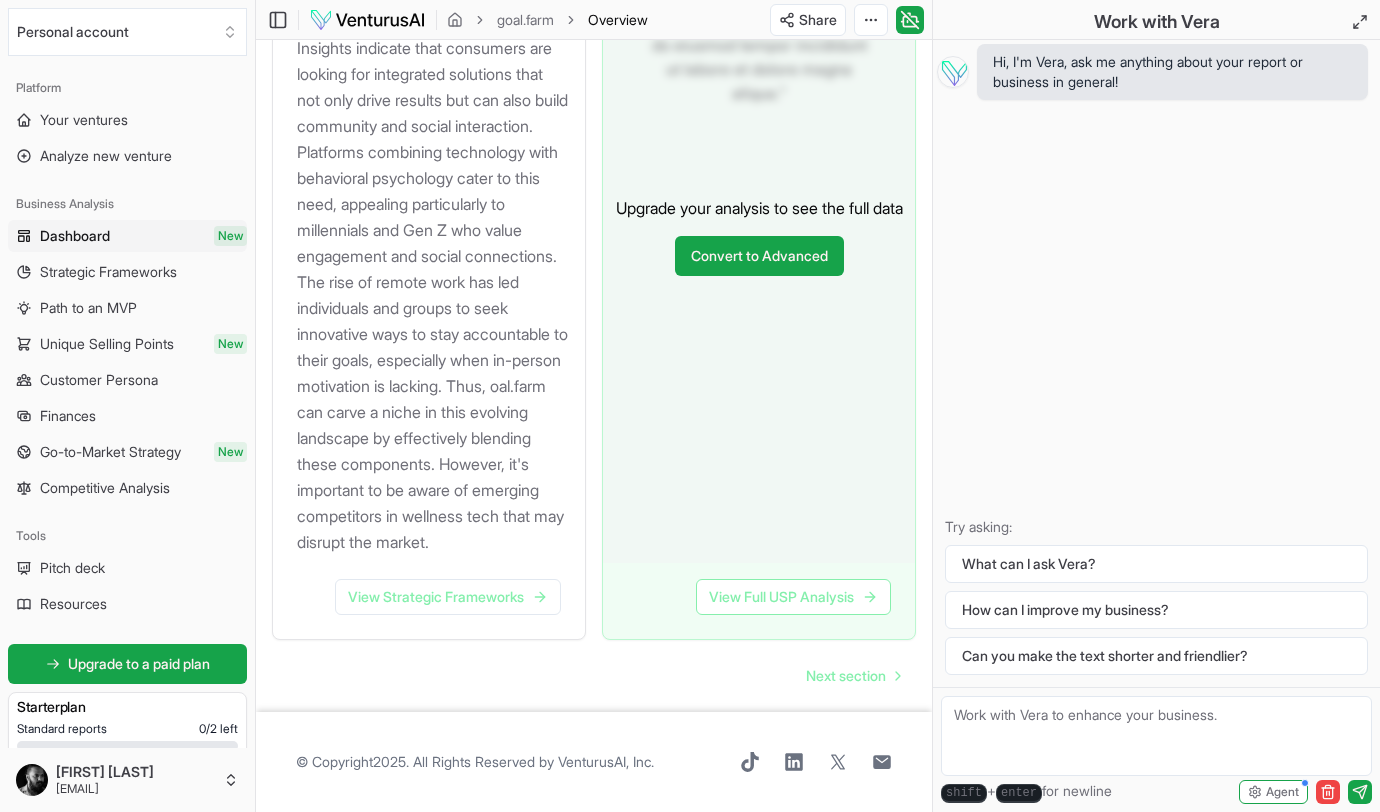 scroll, scrollTop: 2630, scrollLeft: 0, axis: vertical 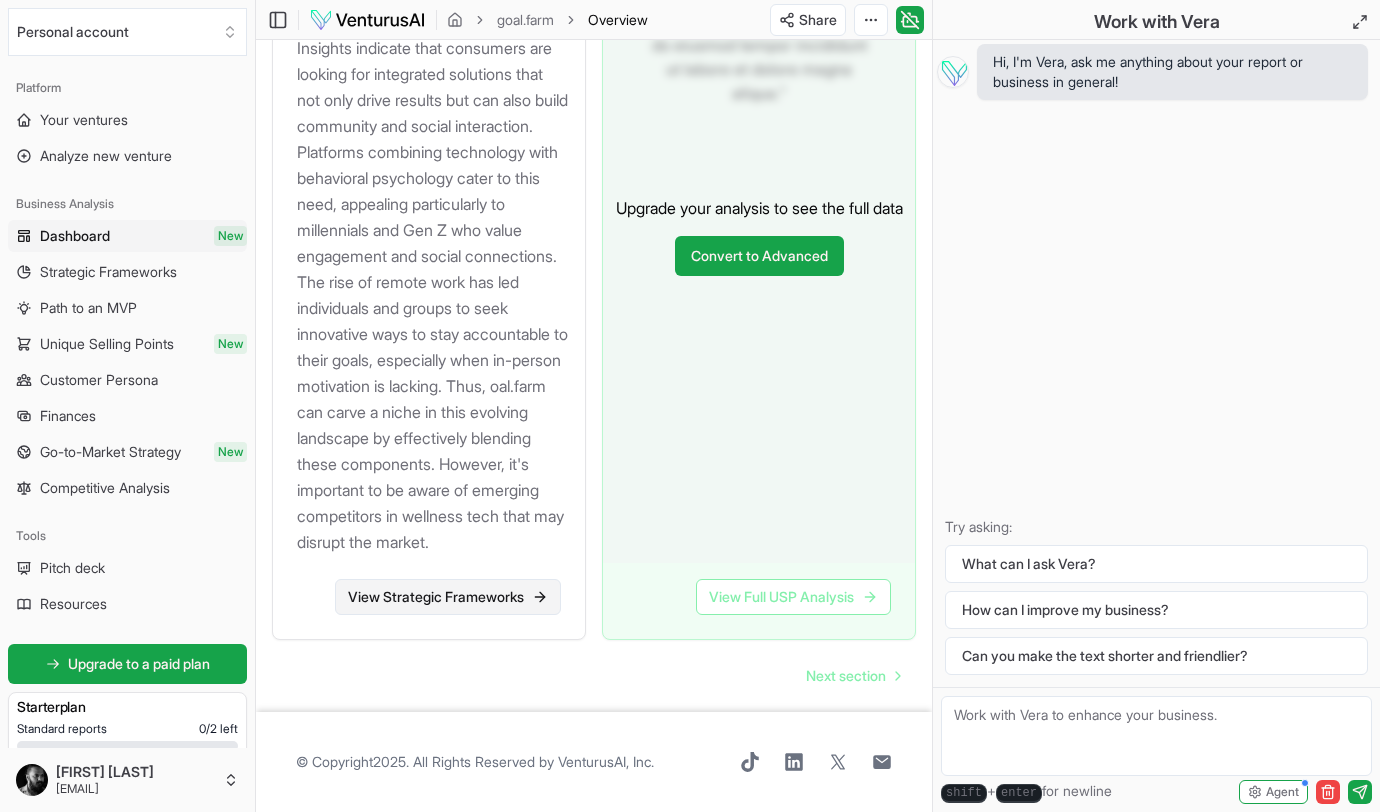 click on "View Strategic Frameworks" at bounding box center (448, 597) 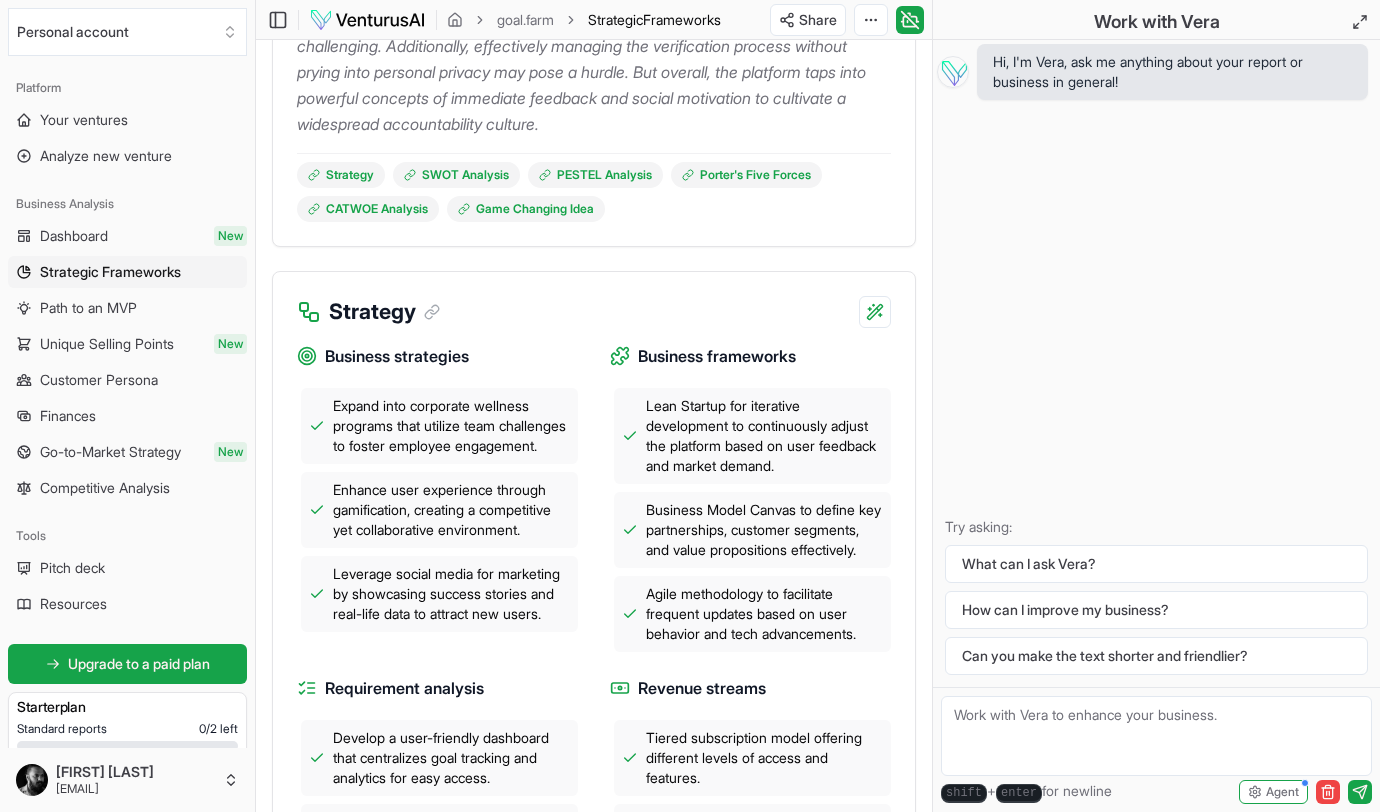 scroll, scrollTop: 551, scrollLeft: 0, axis: vertical 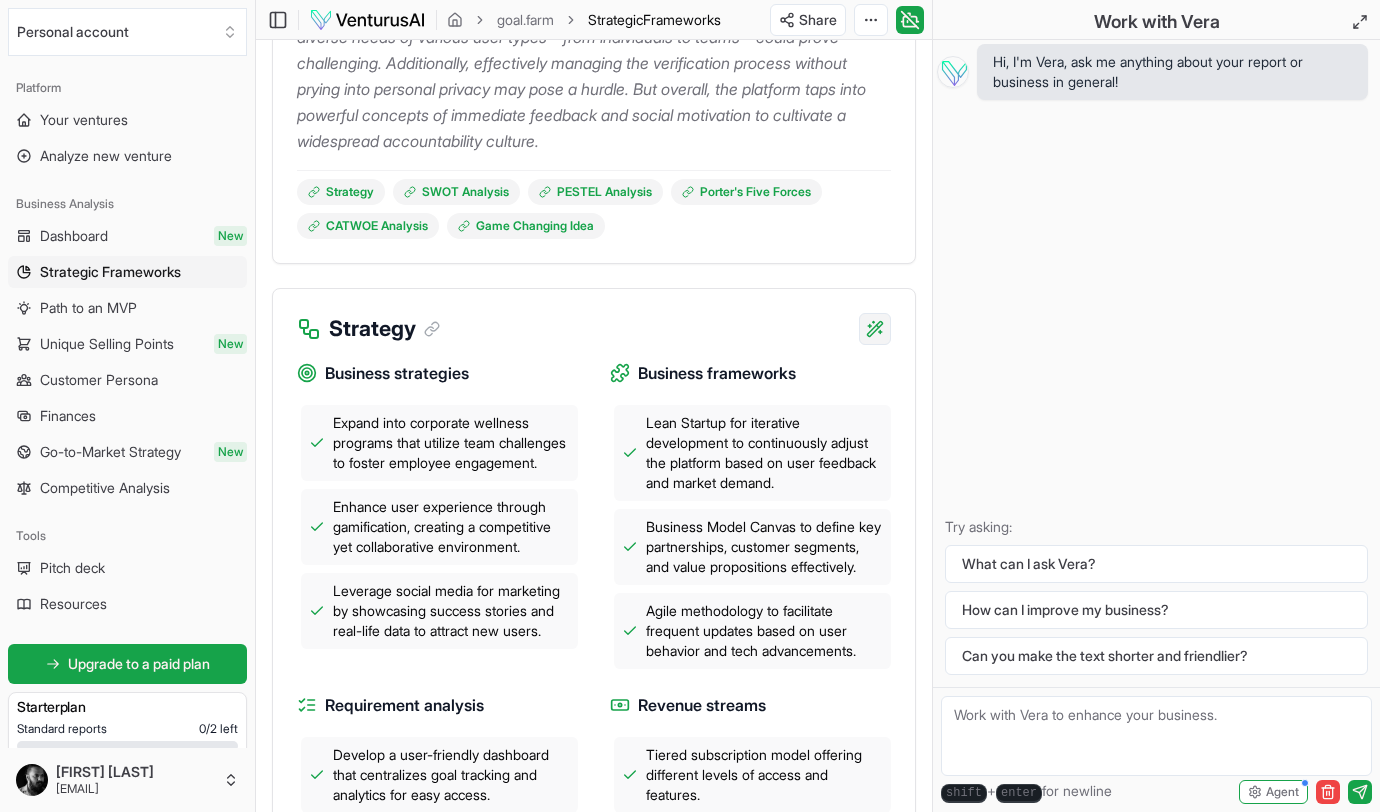 click on "We value your privacy We use cookies to enhance your browsing experience, serve personalized ads or content, and analyze our traffic. By clicking "Accept All", you consent to our use of cookies. Customize    Accept All Customize Consent Preferences   We use cookies to help you navigate efficiently and perform certain functions. You will find detailed information about all cookies under each consent category below. The cookies that are categorized as "Necessary" are stored on your browser as they are essential for enabling the basic functionalities of the site. ...  Show more Necessary Always Active Necessary cookies are required to enable the basic features of this site, such as providing secure log-in or adjusting your consent preferences. These cookies do not store any personally identifiable data. Cookie cookieyes-consent Duration 1 year Description Cookie __cf_bm Duration 1 hour Description This cookie, set by Cloudflare, is used to support Cloudflare Bot Management.  Cookie _cfuvid Duration session lidc" at bounding box center [690, -145] 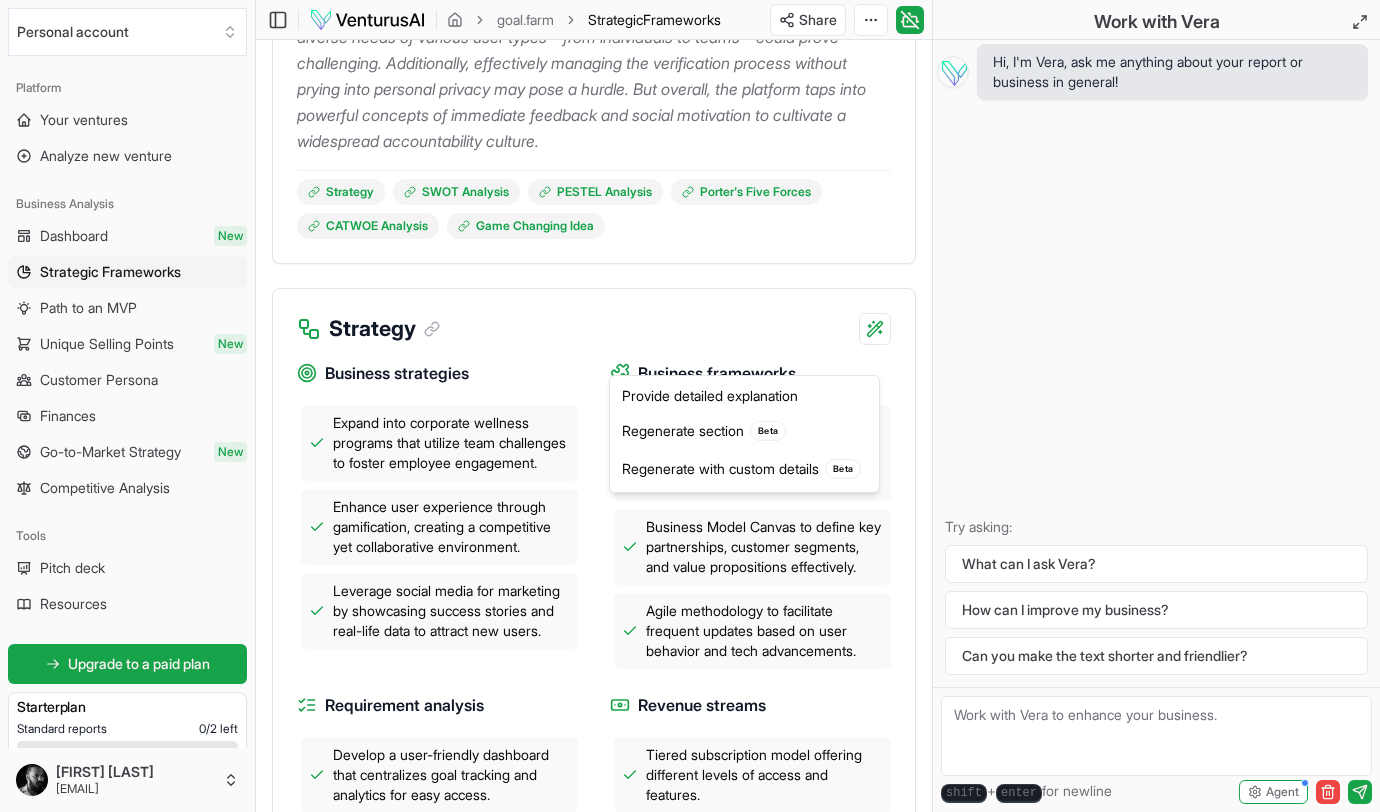 click on "We value your privacy We use cookies to enhance your browsing experience, serve personalized ads or content, and analyze our traffic. By clicking "Accept All", you consent to our use of cookies. Customize    Accept All Customize Consent Preferences   We use cookies to help you navigate efficiently and perform certain functions. You will find detailed information about all cookies under each consent category below. The cookies that are categorized as "Necessary" are stored on your browser as they are essential for enabling the basic functionalities of the site. ...  Show more Necessary Always Active Necessary cookies are required to enable the basic features of this site, such as providing secure log-in or adjusting your consent preferences. These cookies do not store any personally identifiable data. Cookie cookieyes-consent Duration 1 year Description Cookie __cf_bm Duration 1 hour Description This cookie, set by Cloudflare, is used to support Cloudflare Bot Management.  Cookie _cfuvid Duration session lidc" at bounding box center [690, -145] 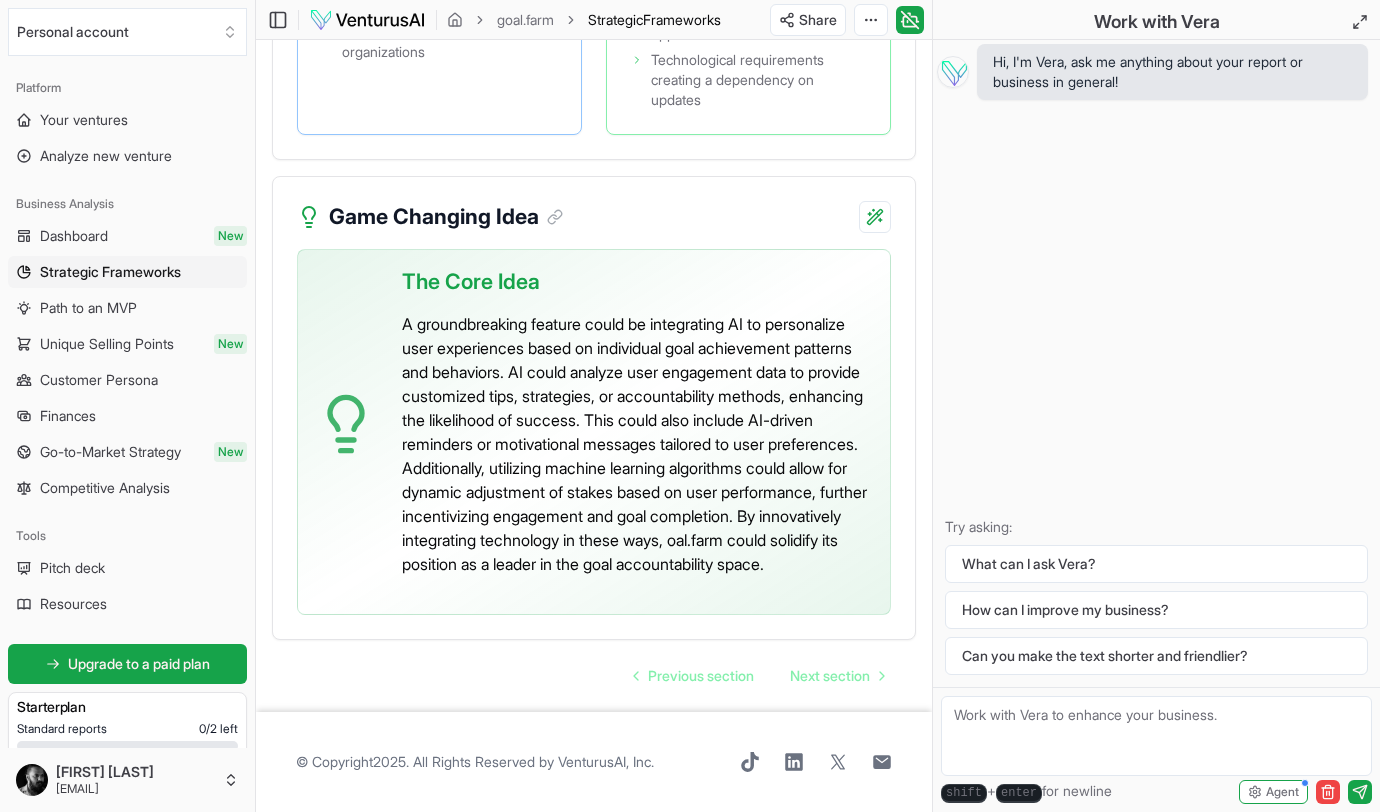 scroll, scrollTop: 5738, scrollLeft: 0, axis: vertical 